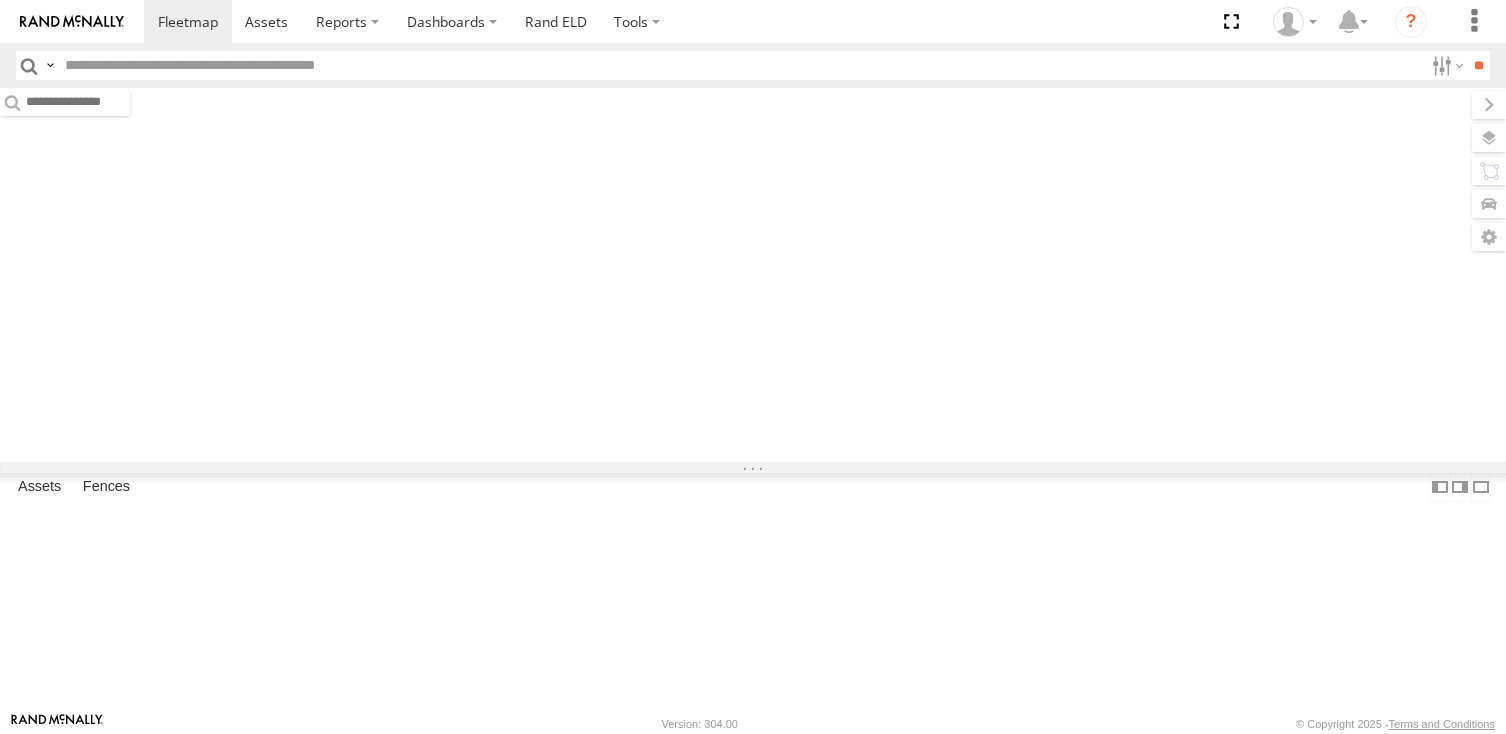 scroll, scrollTop: 0, scrollLeft: 0, axis: both 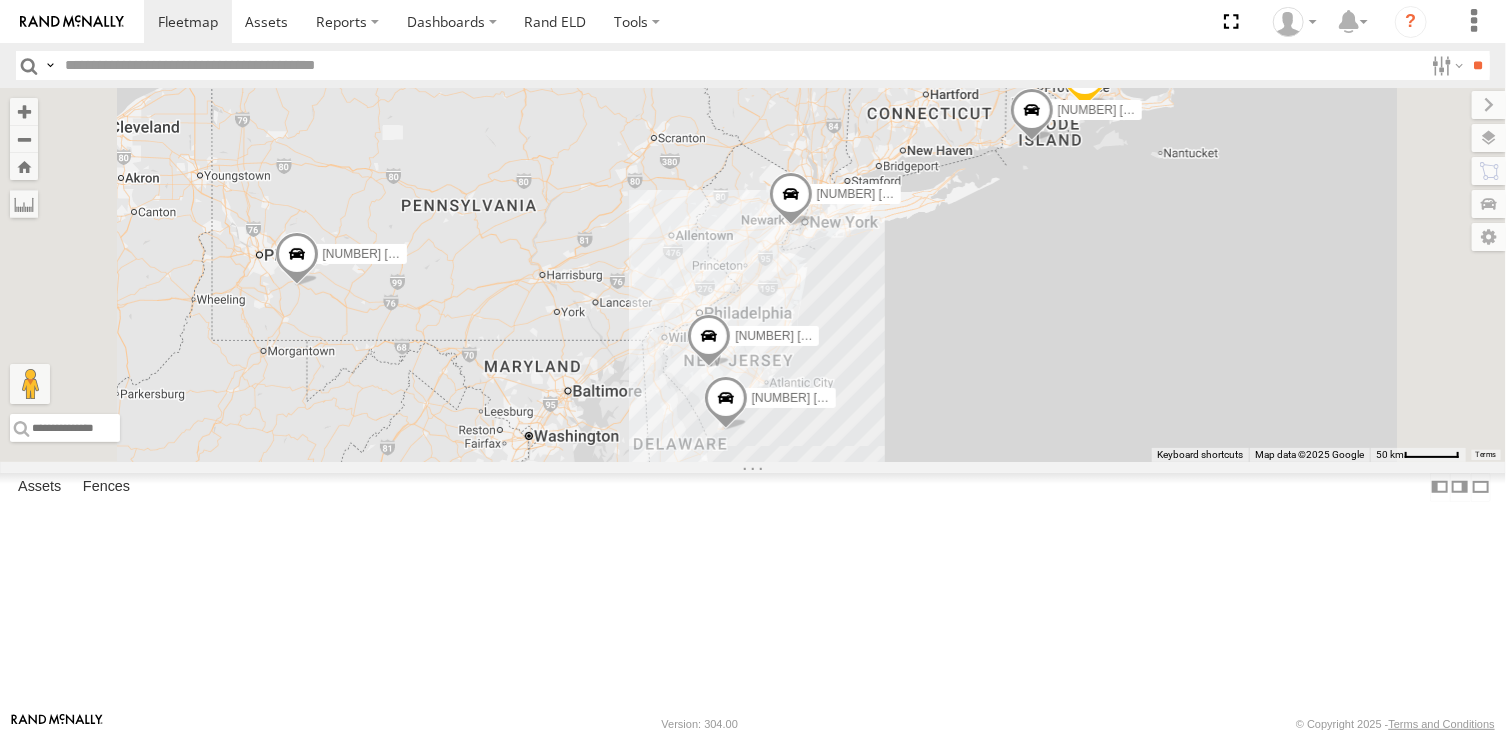 drag, startPoint x: 895, startPoint y: 461, endPoint x: 807, endPoint y: 427, distance: 94.33981 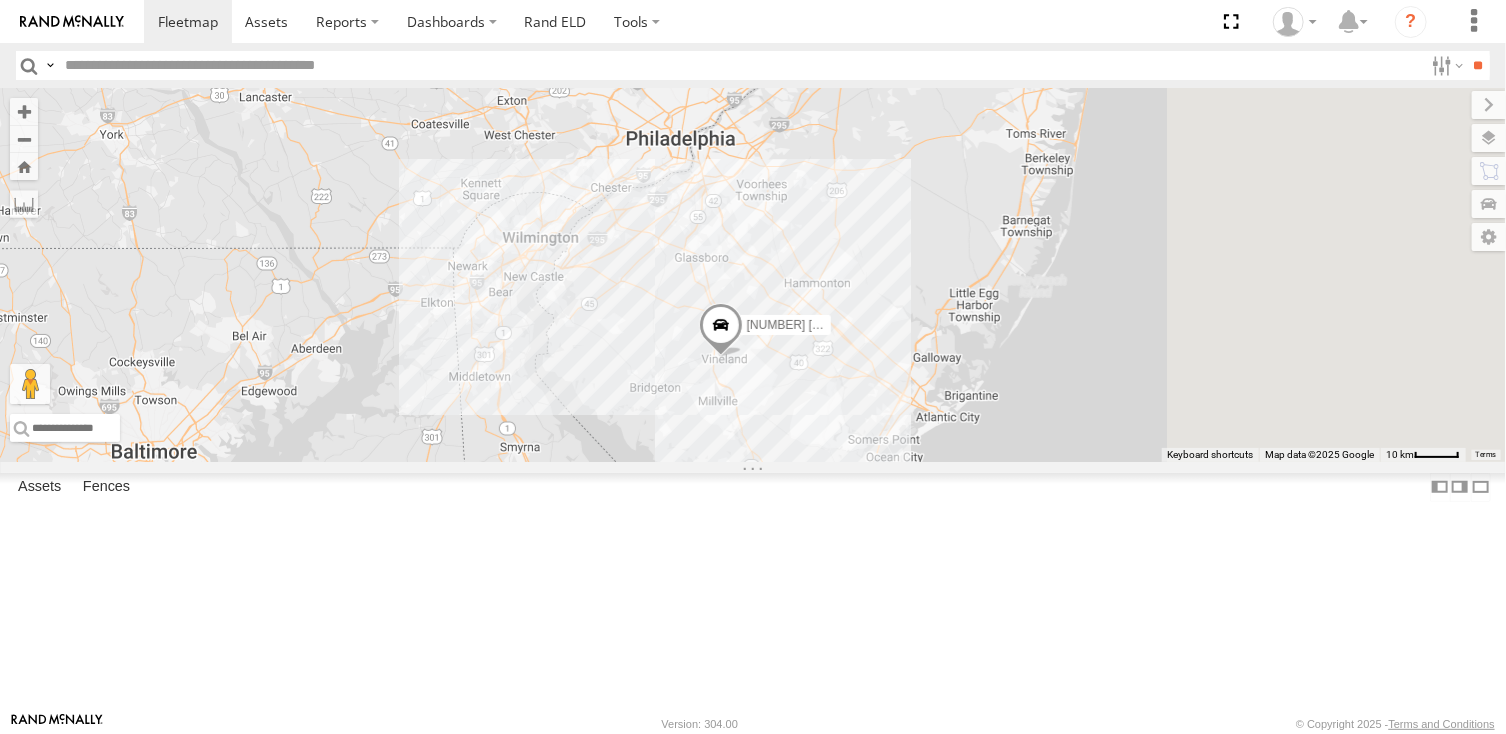 drag, startPoint x: 1006, startPoint y: 539, endPoint x: 796, endPoint y: 487, distance: 216.34232 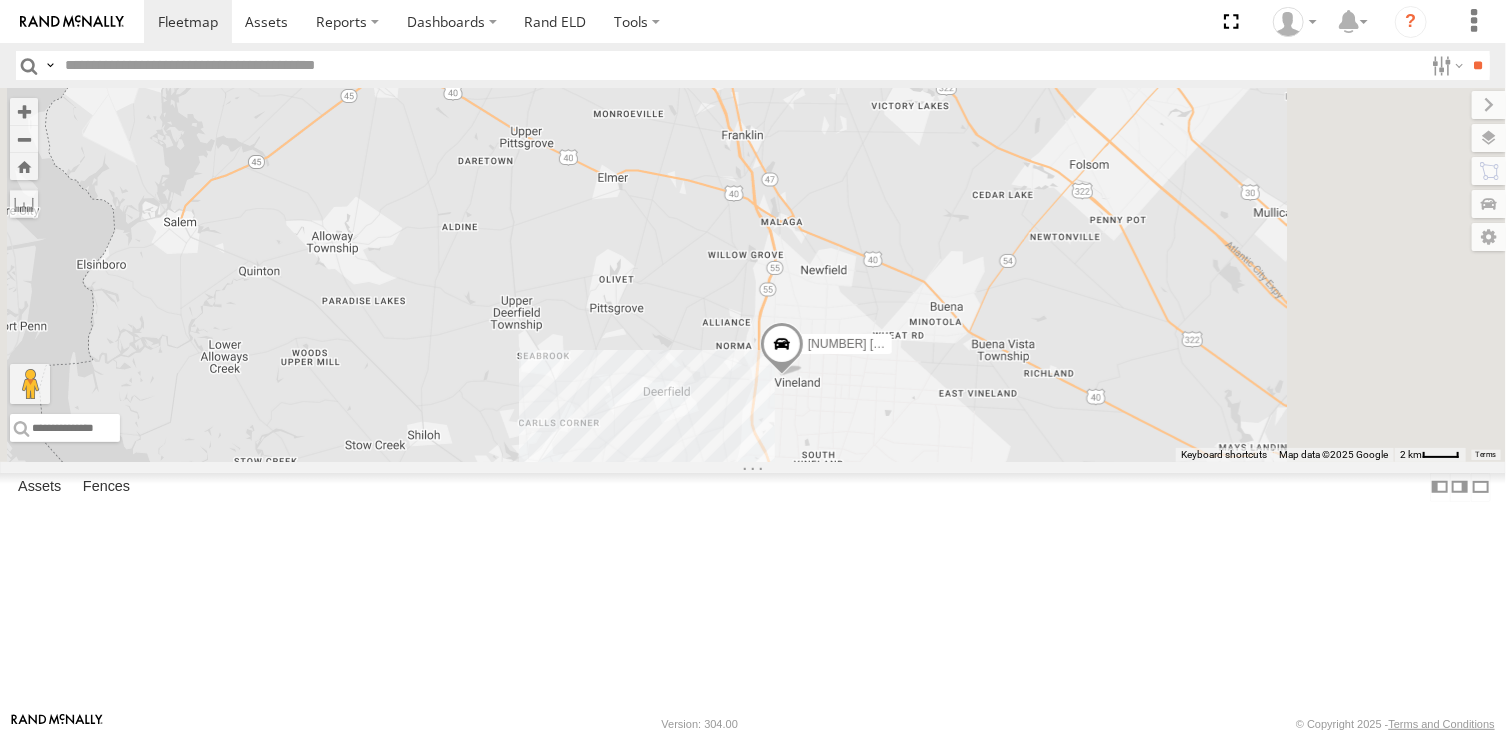 drag, startPoint x: 907, startPoint y: 508, endPoint x: 832, endPoint y: 503, distance: 75.16648 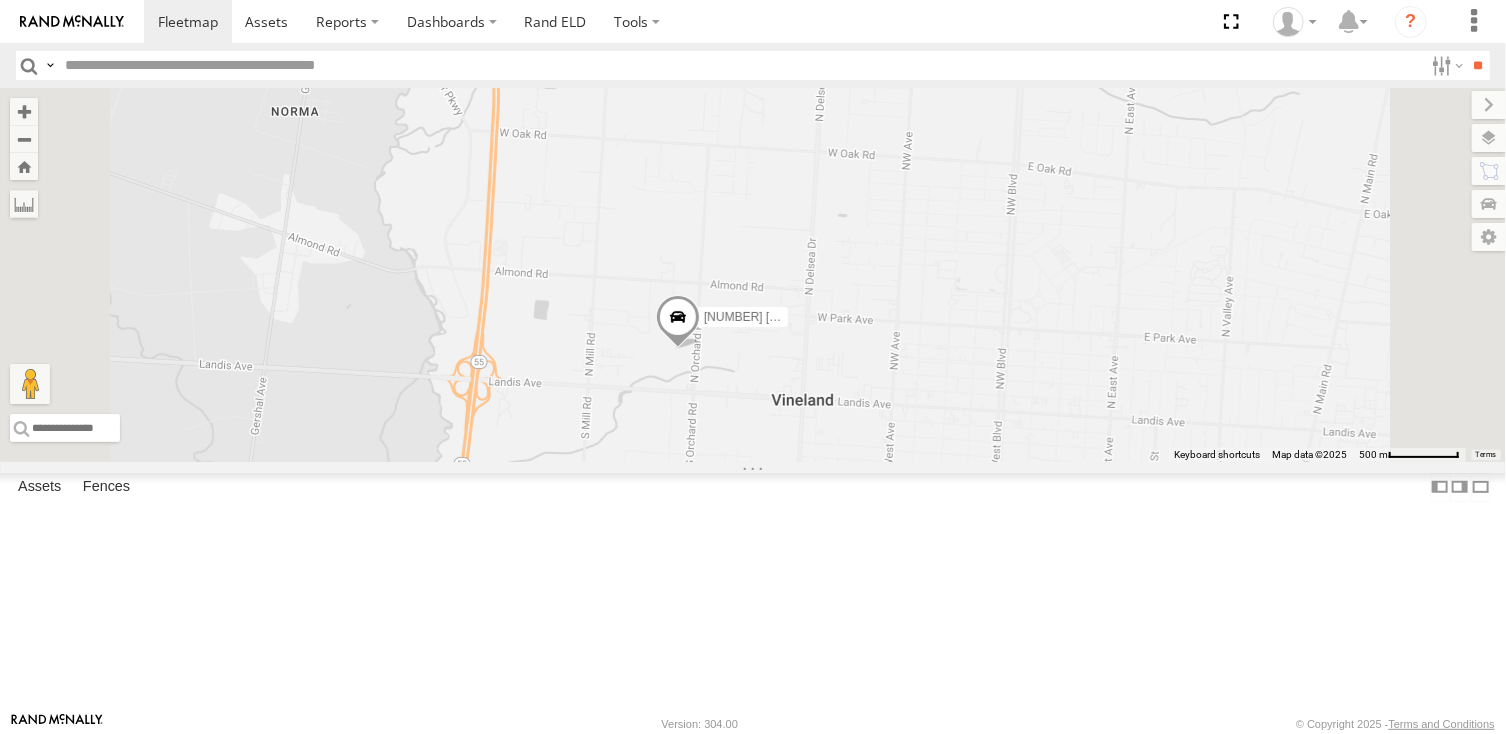 drag, startPoint x: 958, startPoint y: 584, endPoint x: 902, endPoint y: 377, distance: 214.44113 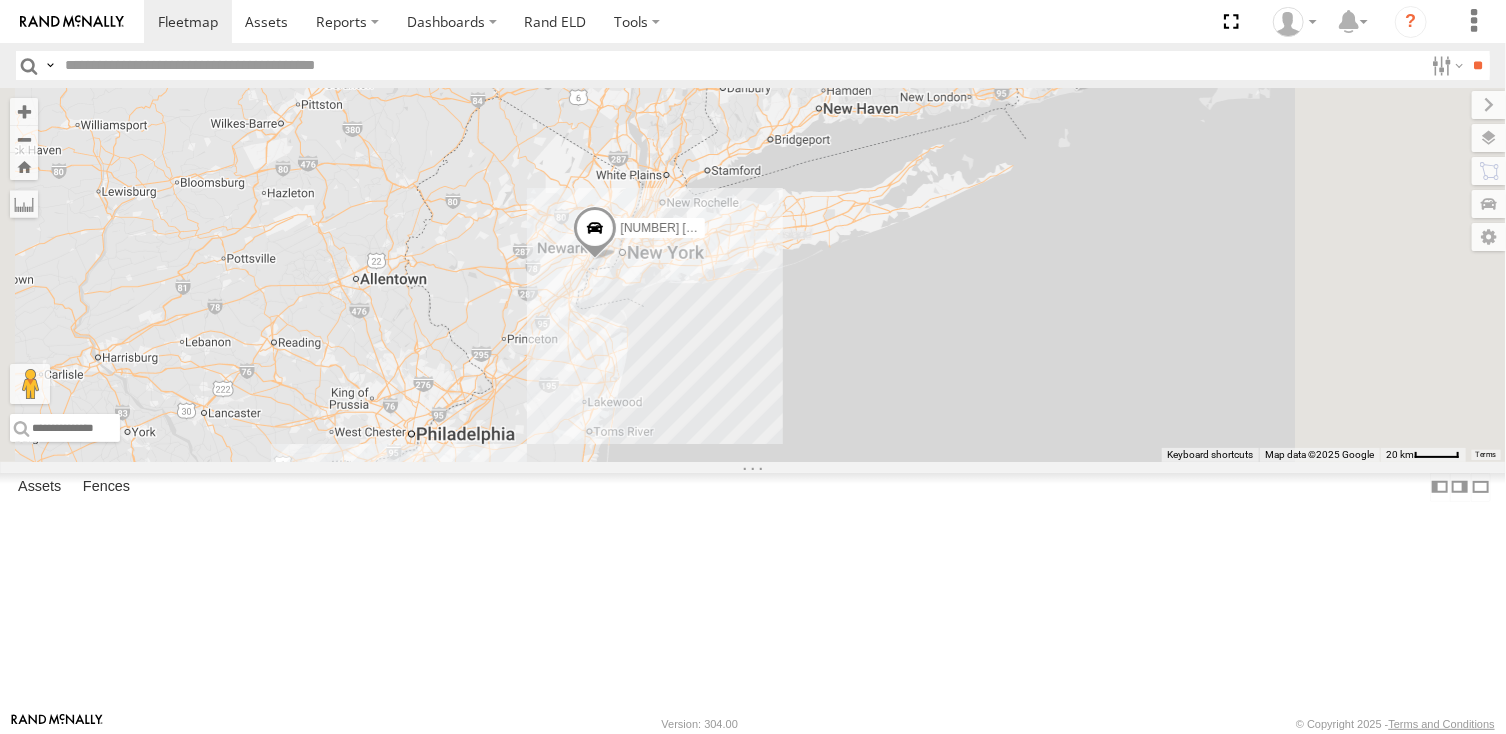 drag, startPoint x: 930, startPoint y: 294, endPoint x: 859, endPoint y: 515, distance: 232.12497 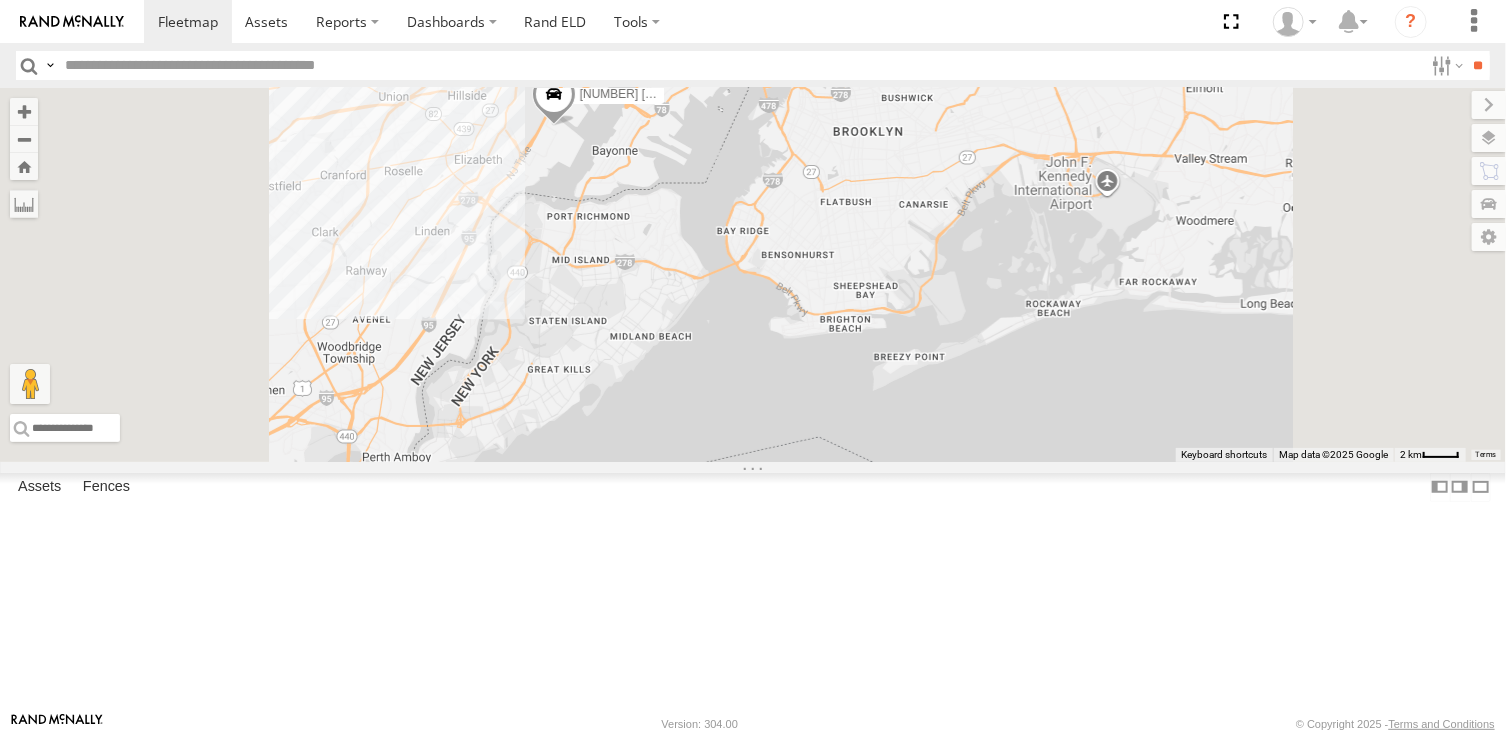 drag, startPoint x: 834, startPoint y: 496, endPoint x: 842, endPoint y: 549, distance: 53.600372 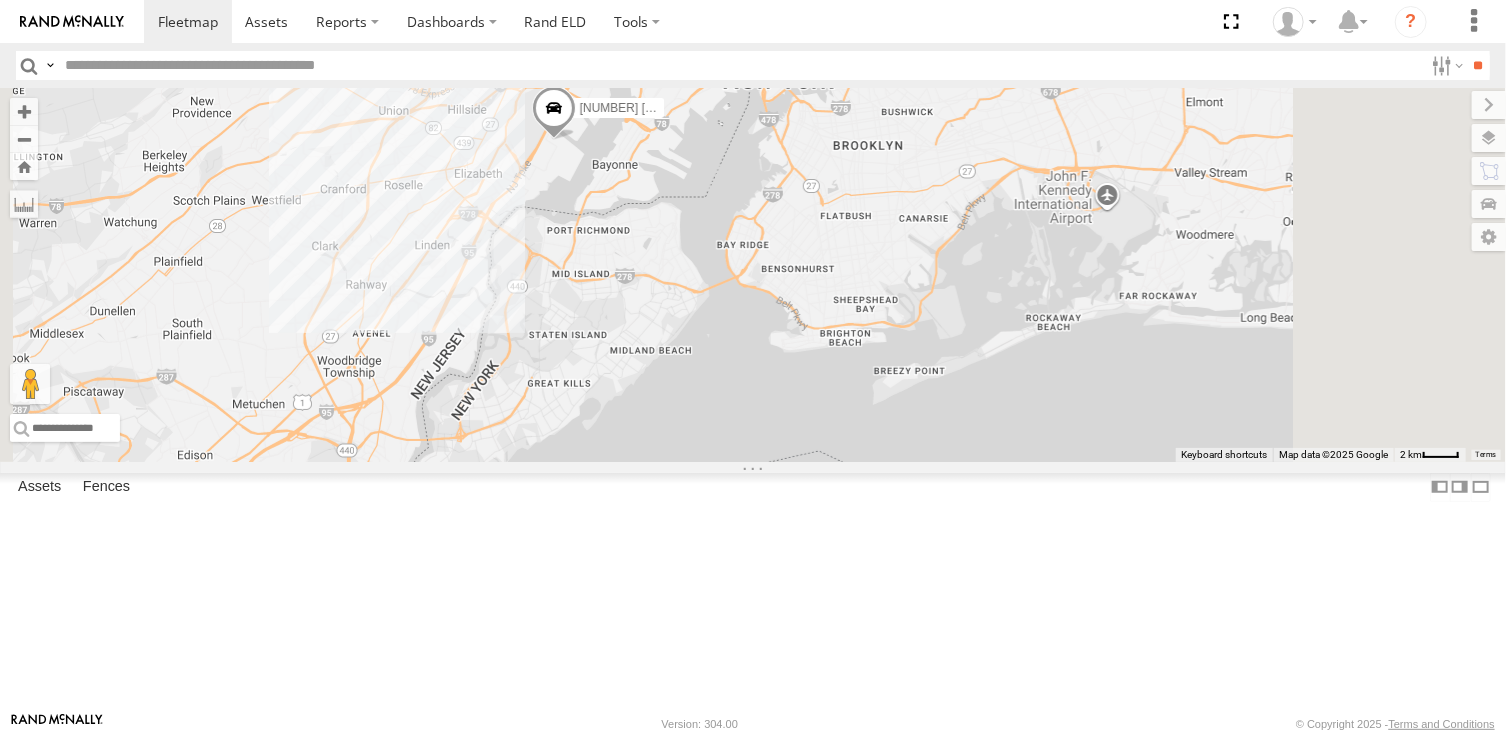 drag, startPoint x: 795, startPoint y: 352, endPoint x: 797, endPoint y: 535, distance: 183.01093 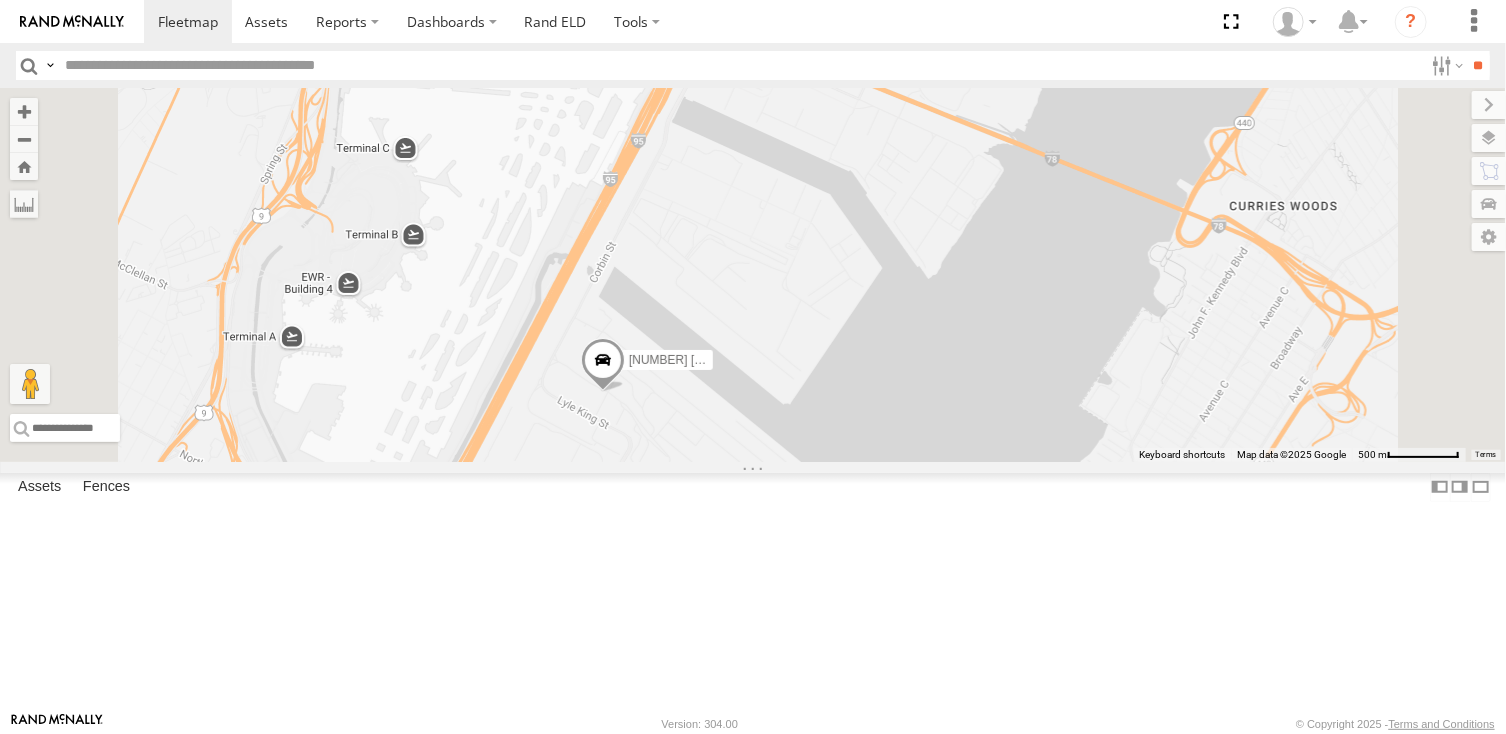 drag, startPoint x: 841, startPoint y: 614, endPoint x: 806, endPoint y: 560, distance: 64.3506 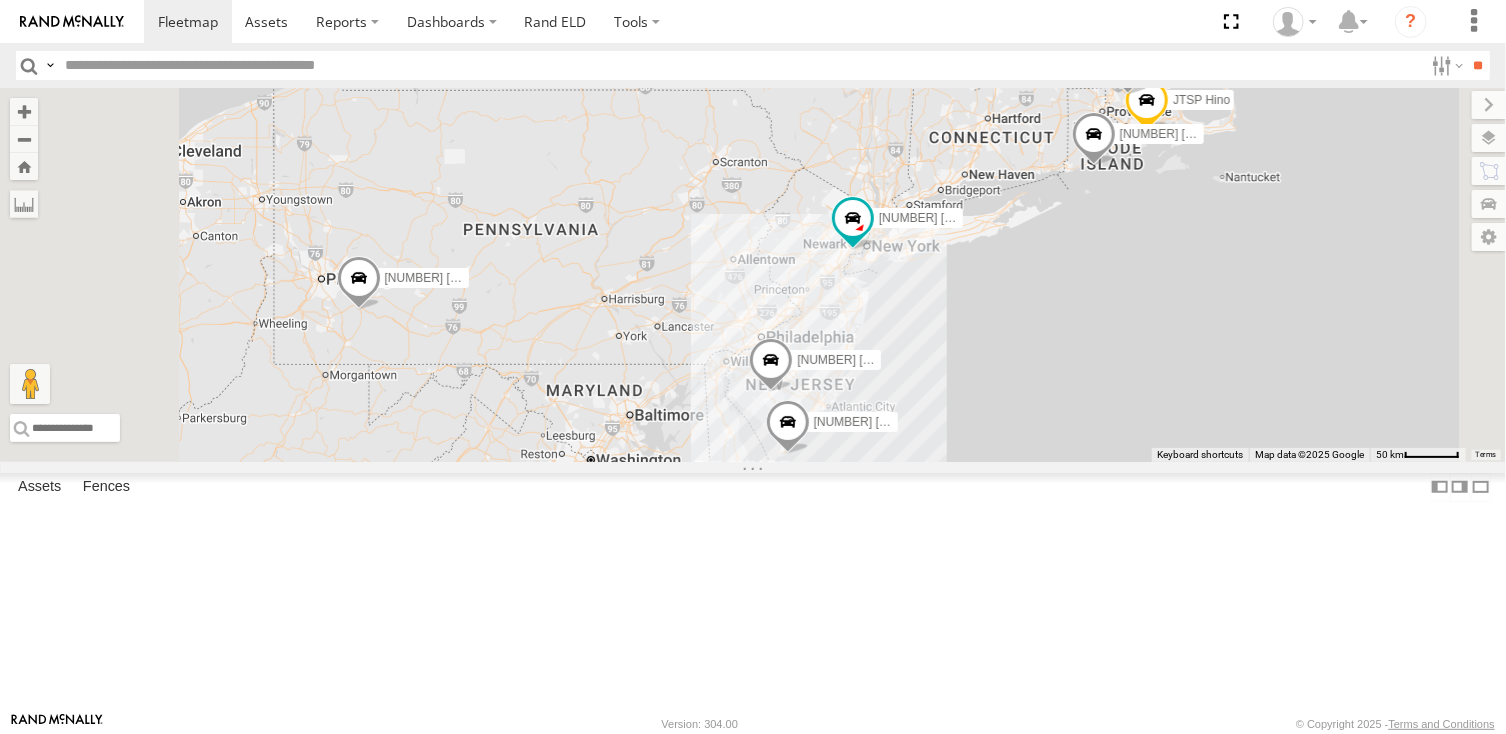 click on "Video" at bounding box center [0, 0] 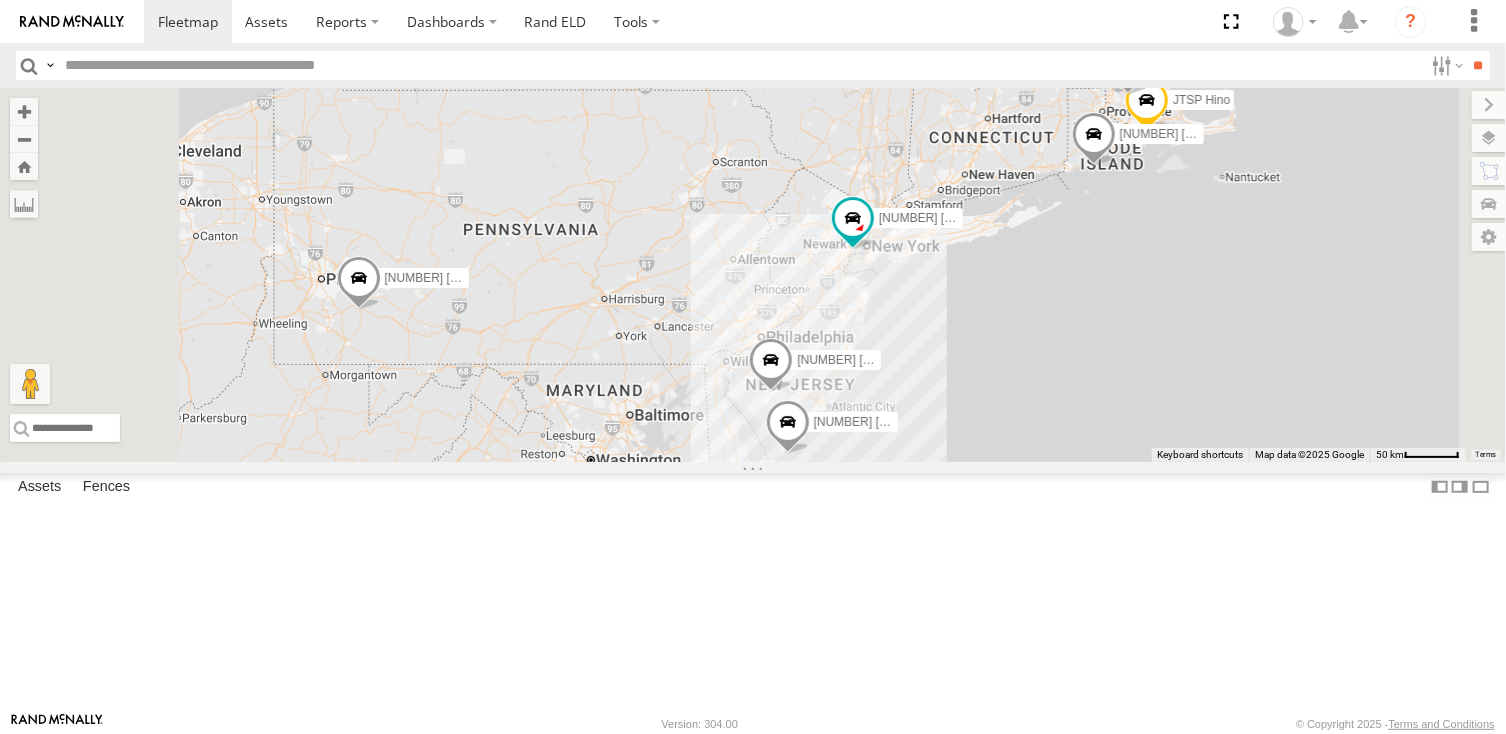 click at bounding box center [0, 0] 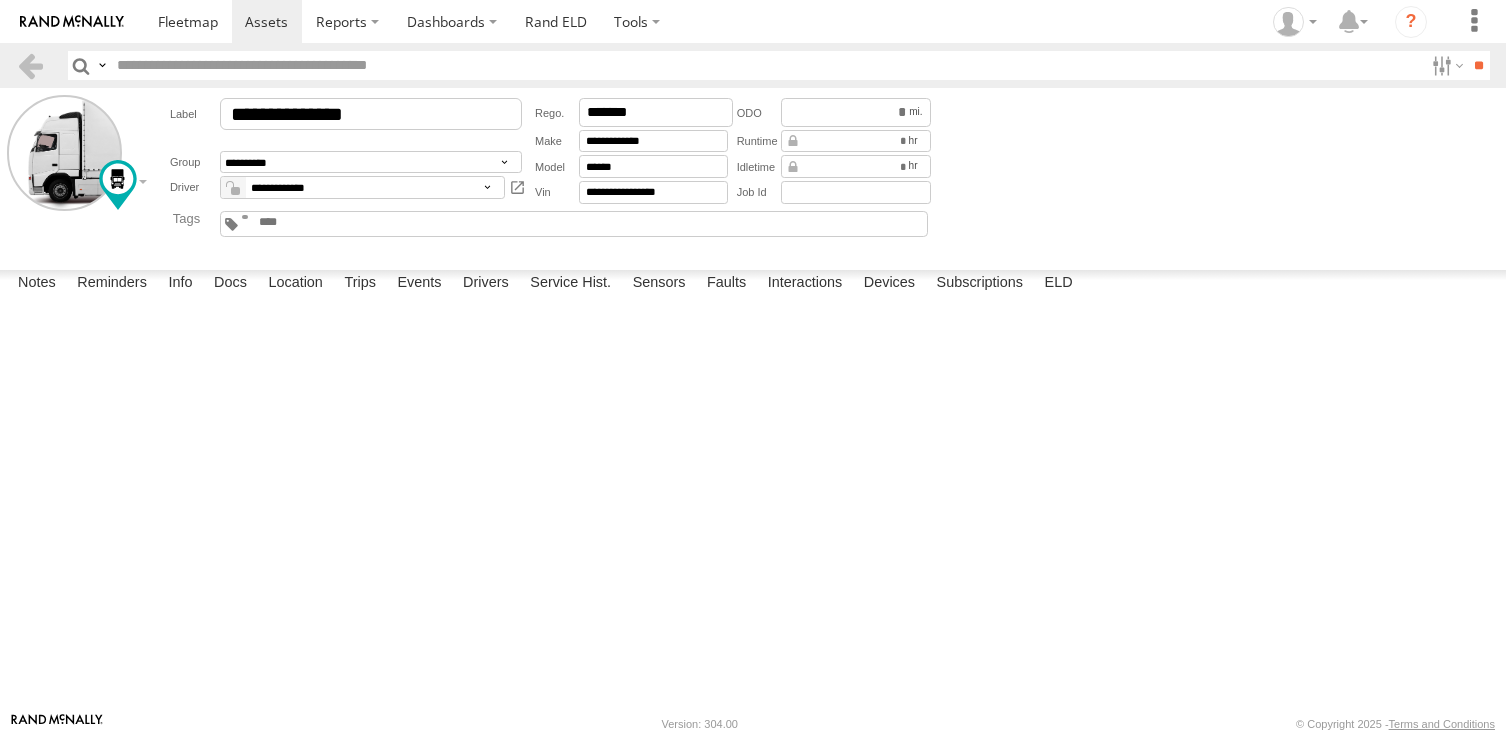 scroll, scrollTop: 0, scrollLeft: 0, axis: both 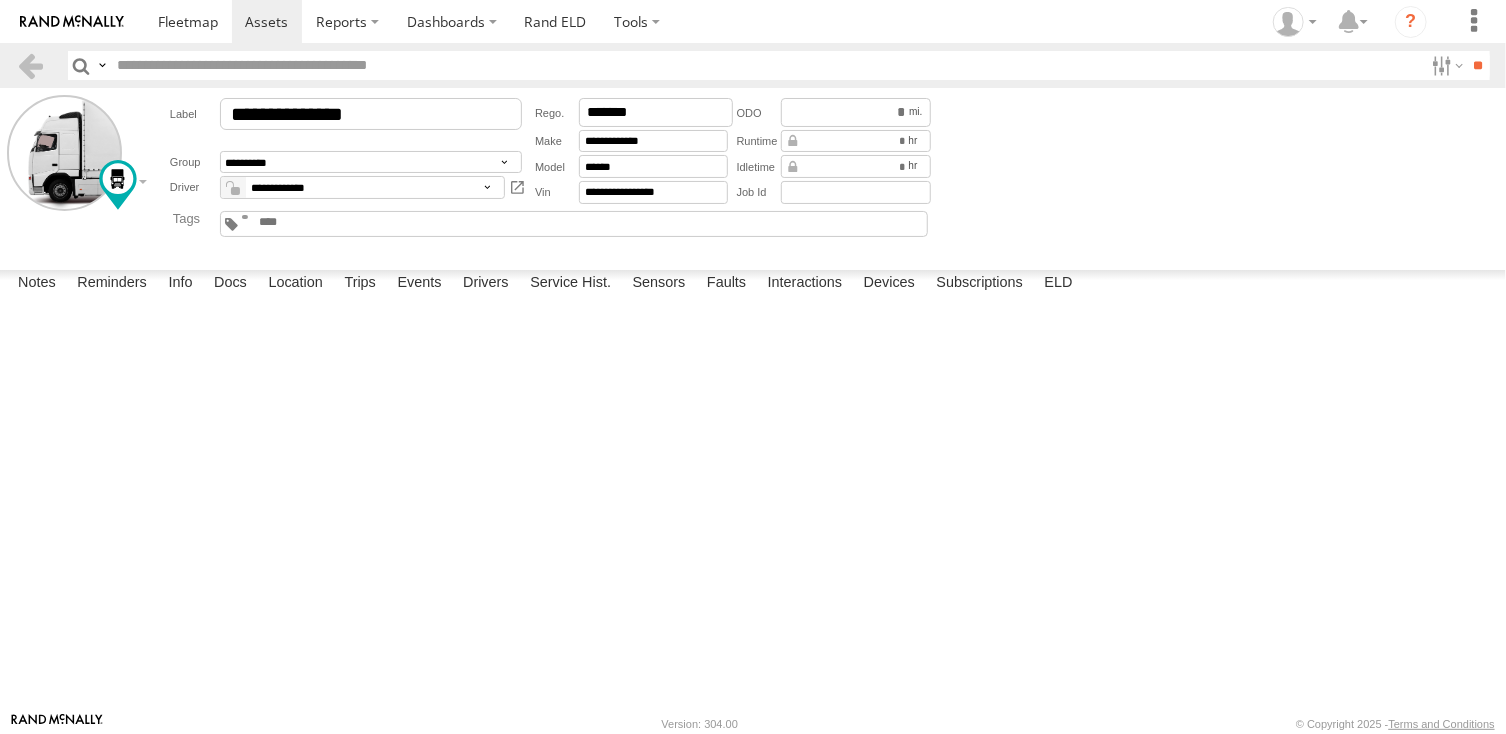click at bounding box center [0, 0] 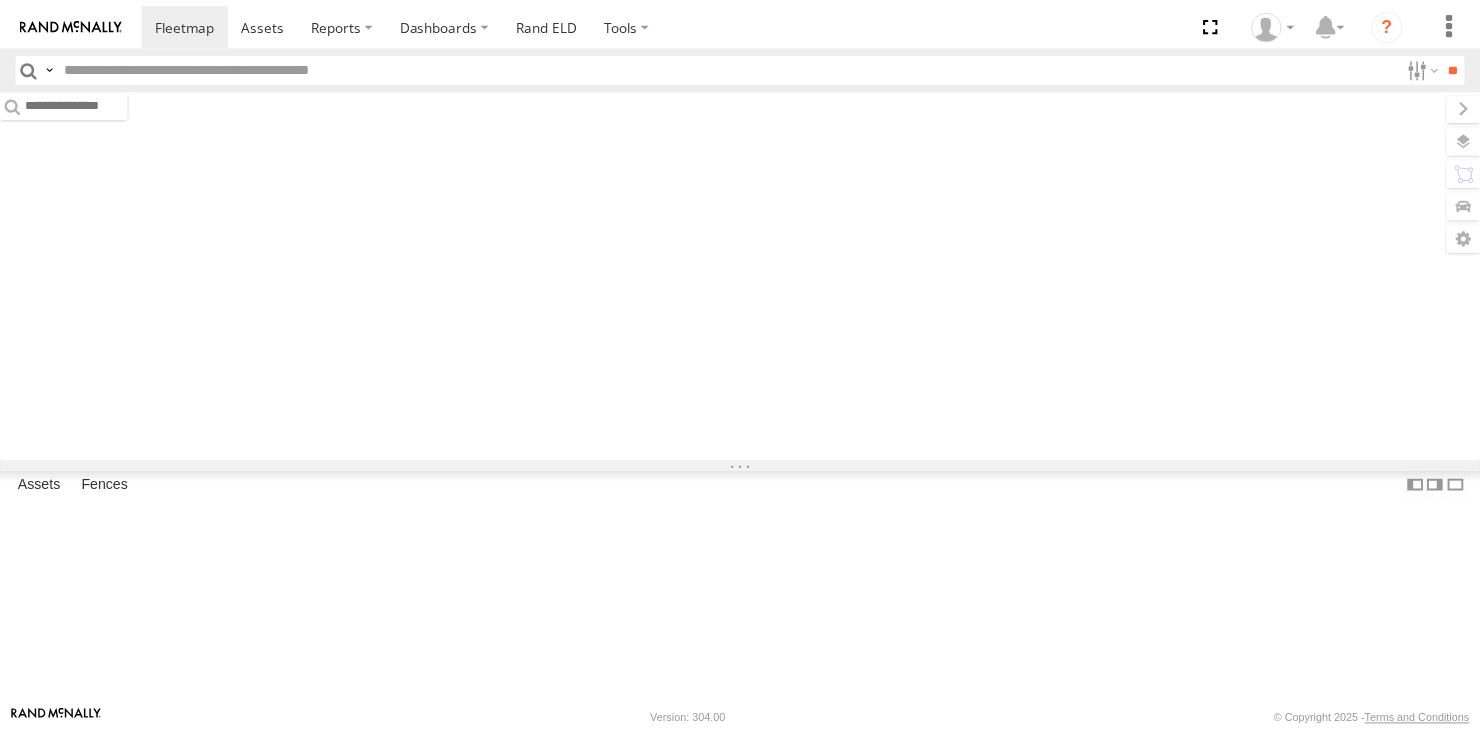 scroll, scrollTop: 0, scrollLeft: 0, axis: both 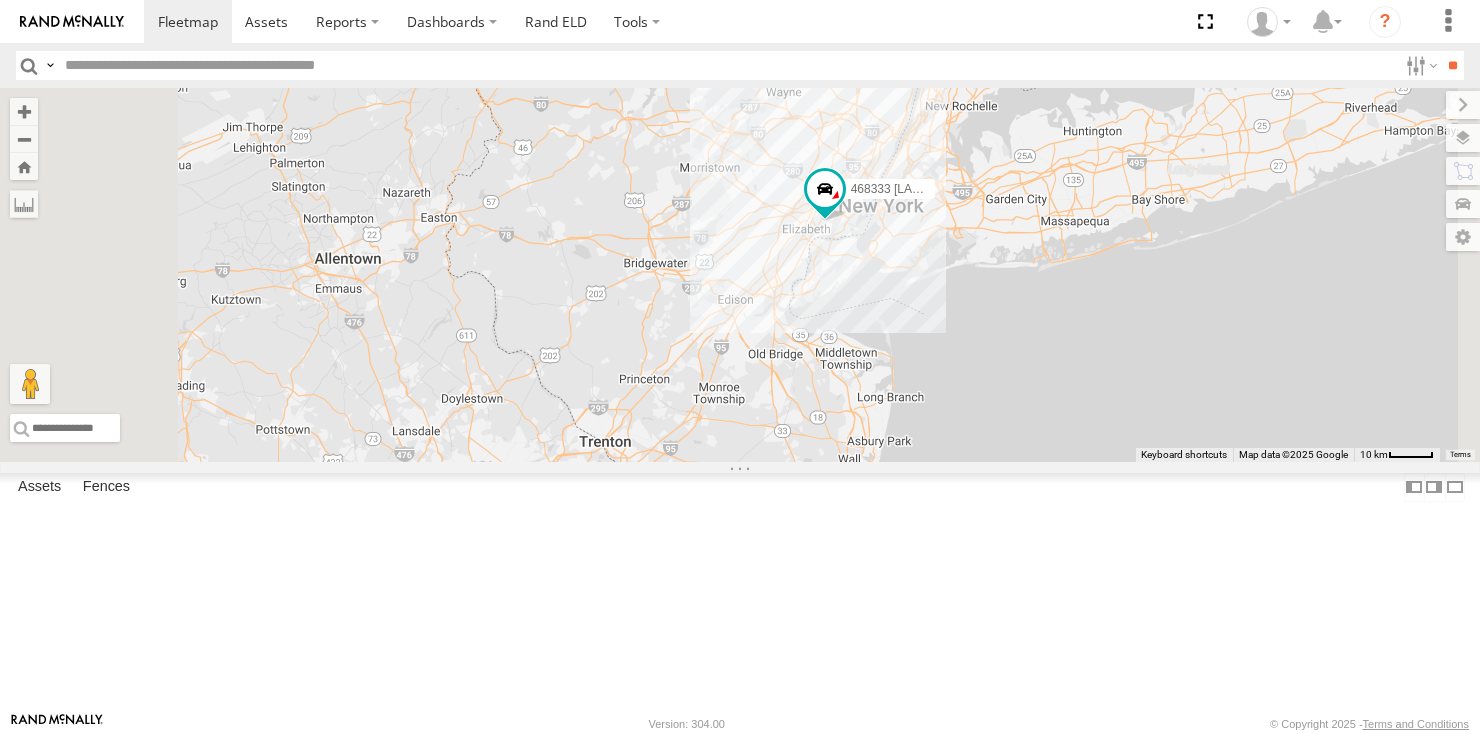 drag, startPoint x: 1114, startPoint y: 345, endPoint x: 1104, endPoint y: 662, distance: 317.15768 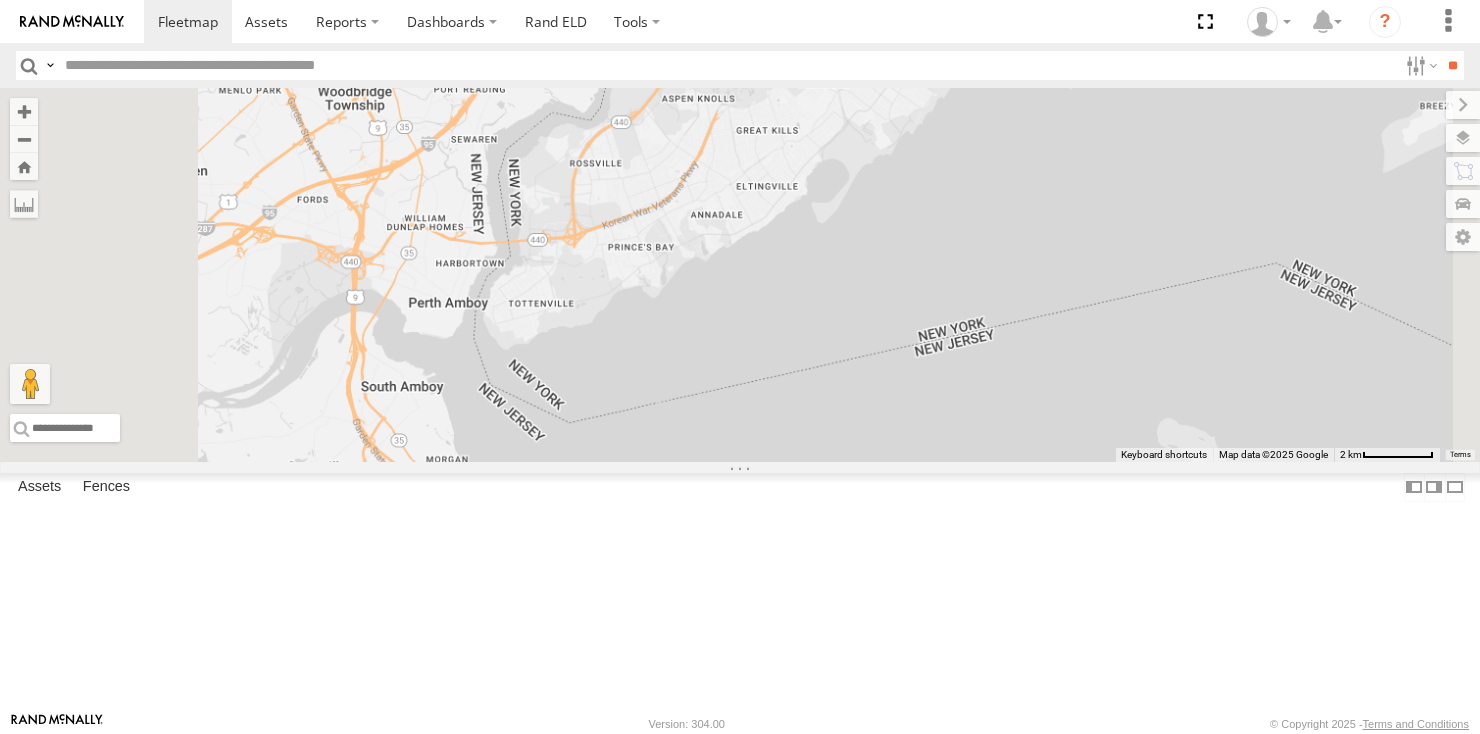 drag, startPoint x: 1036, startPoint y: 276, endPoint x: 1028, endPoint y: 531, distance: 255.12546 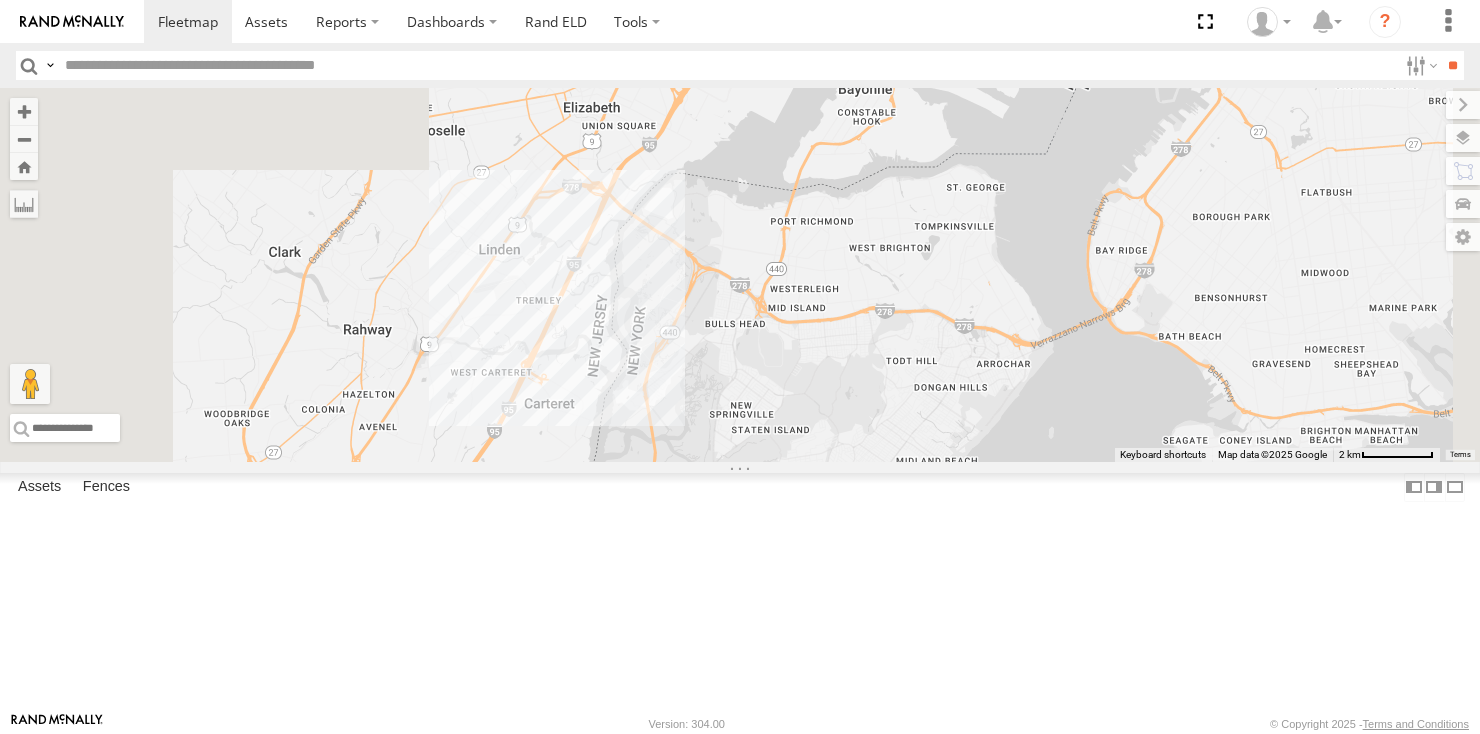 drag, startPoint x: 1044, startPoint y: 287, endPoint x: 1031, endPoint y: 640, distance: 353.2393 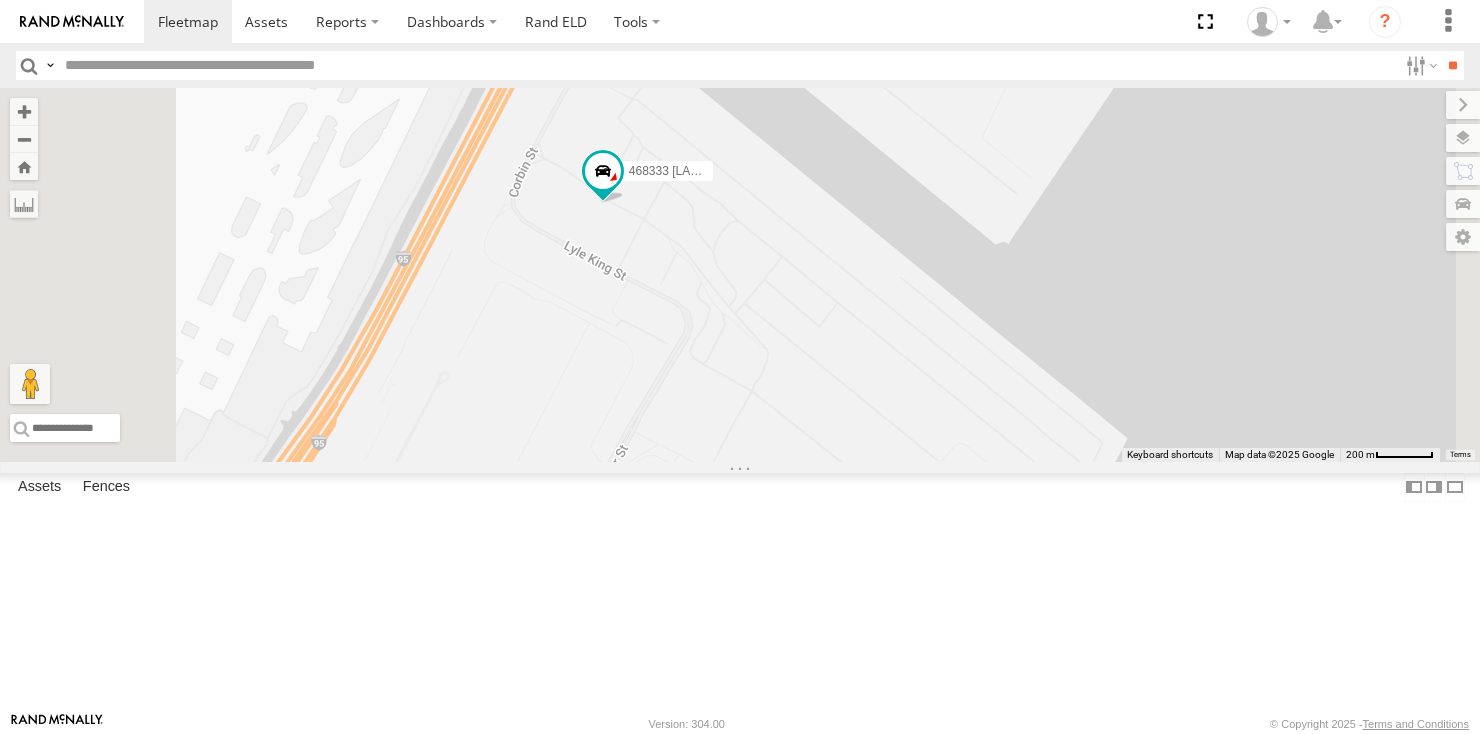 drag, startPoint x: 766, startPoint y: 279, endPoint x: 804, endPoint y: 471, distance: 195.72429 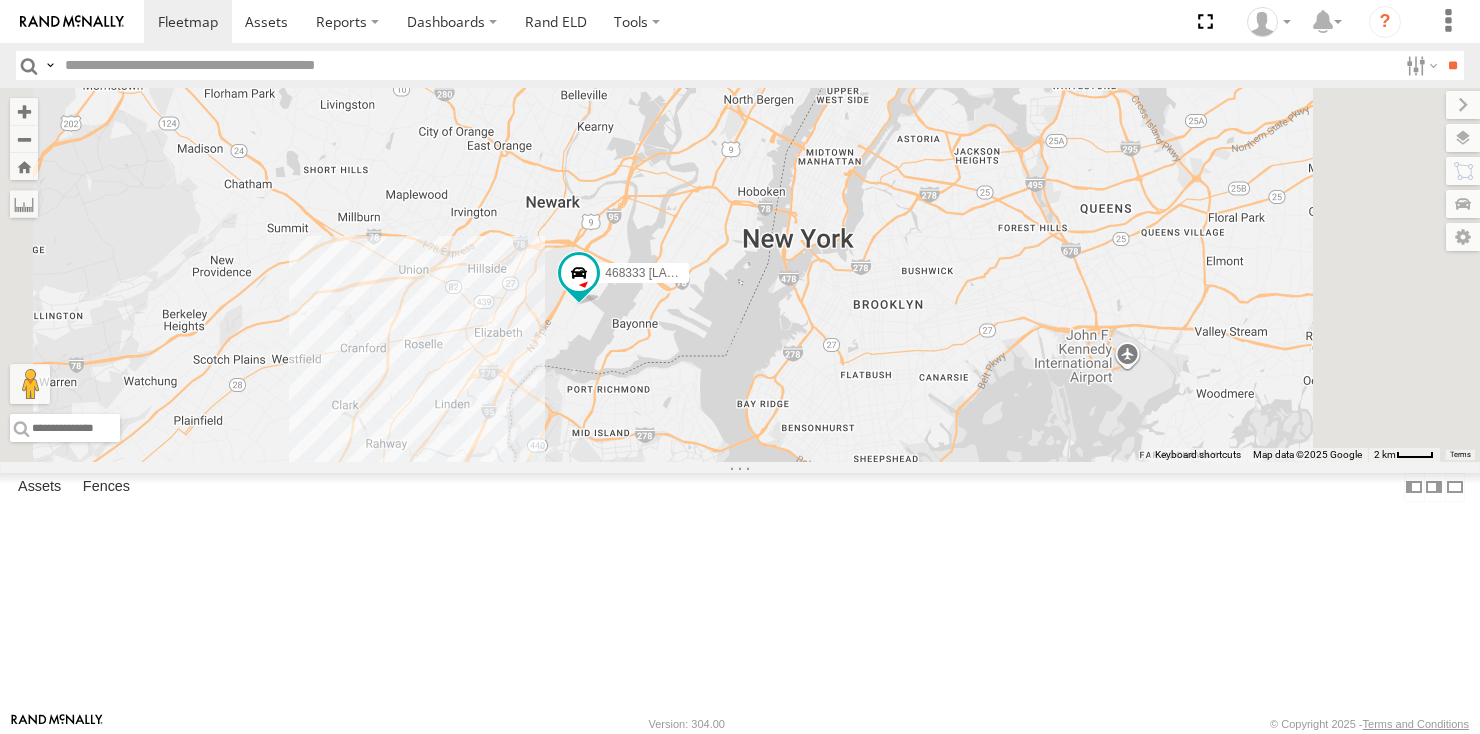 click on "245047 [LAST]
All Assets
N Orchard Rd
Vineland
39.49034 -75.05343
Video" at bounding box center (0, 0) 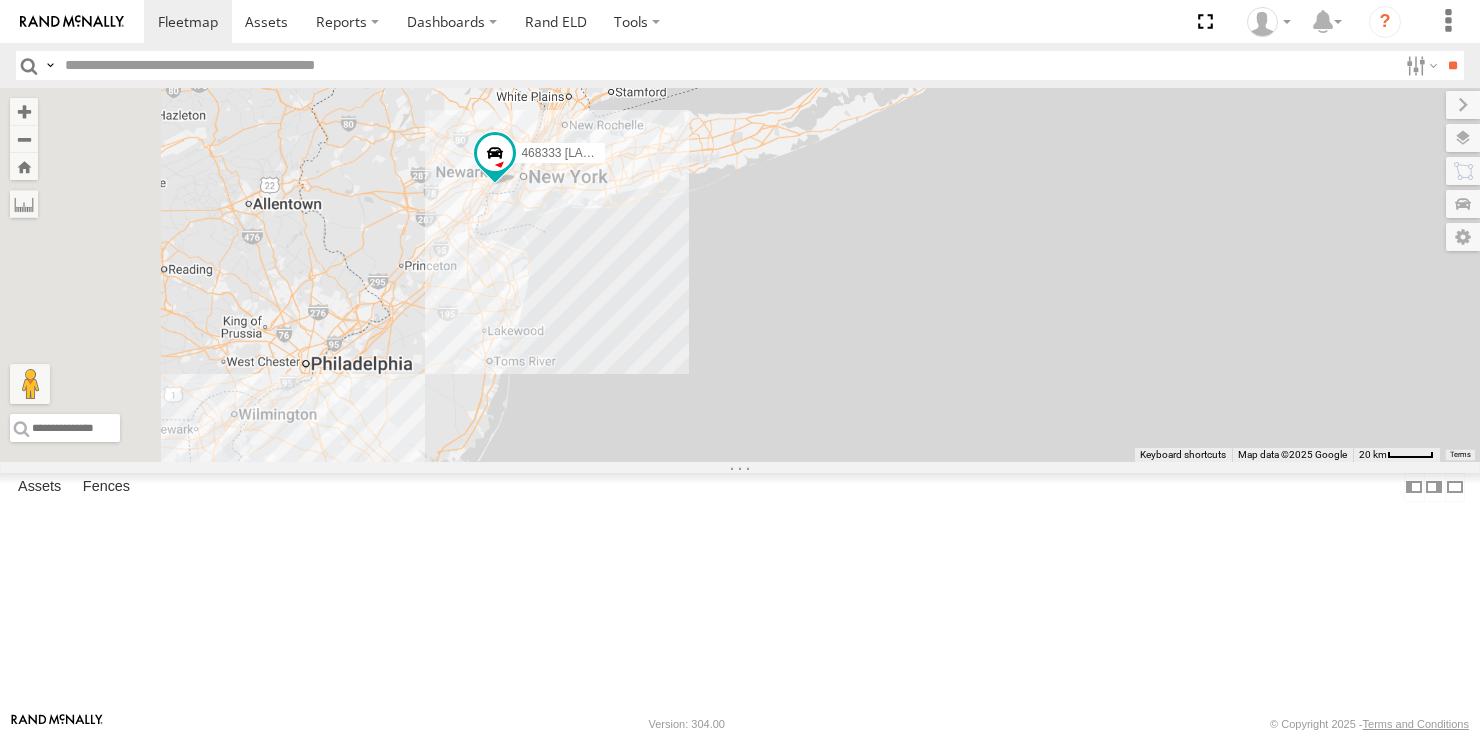 drag, startPoint x: 644, startPoint y: 523, endPoint x: 723, endPoint y: 449, distance: 108.245094 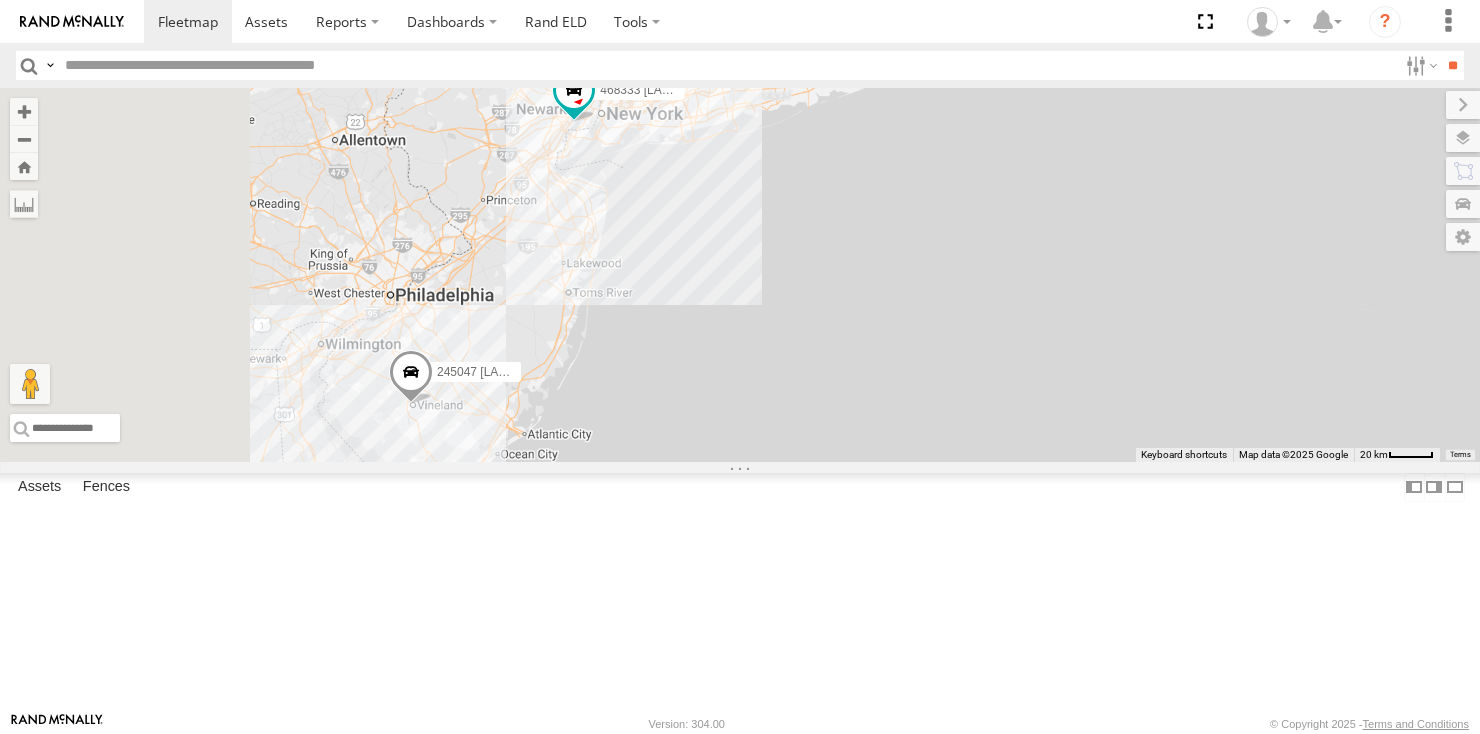drag, startPoint x: 625, startPoint y: 527, endPoint x: 695, endPoint y: 466, distance: 92.84934 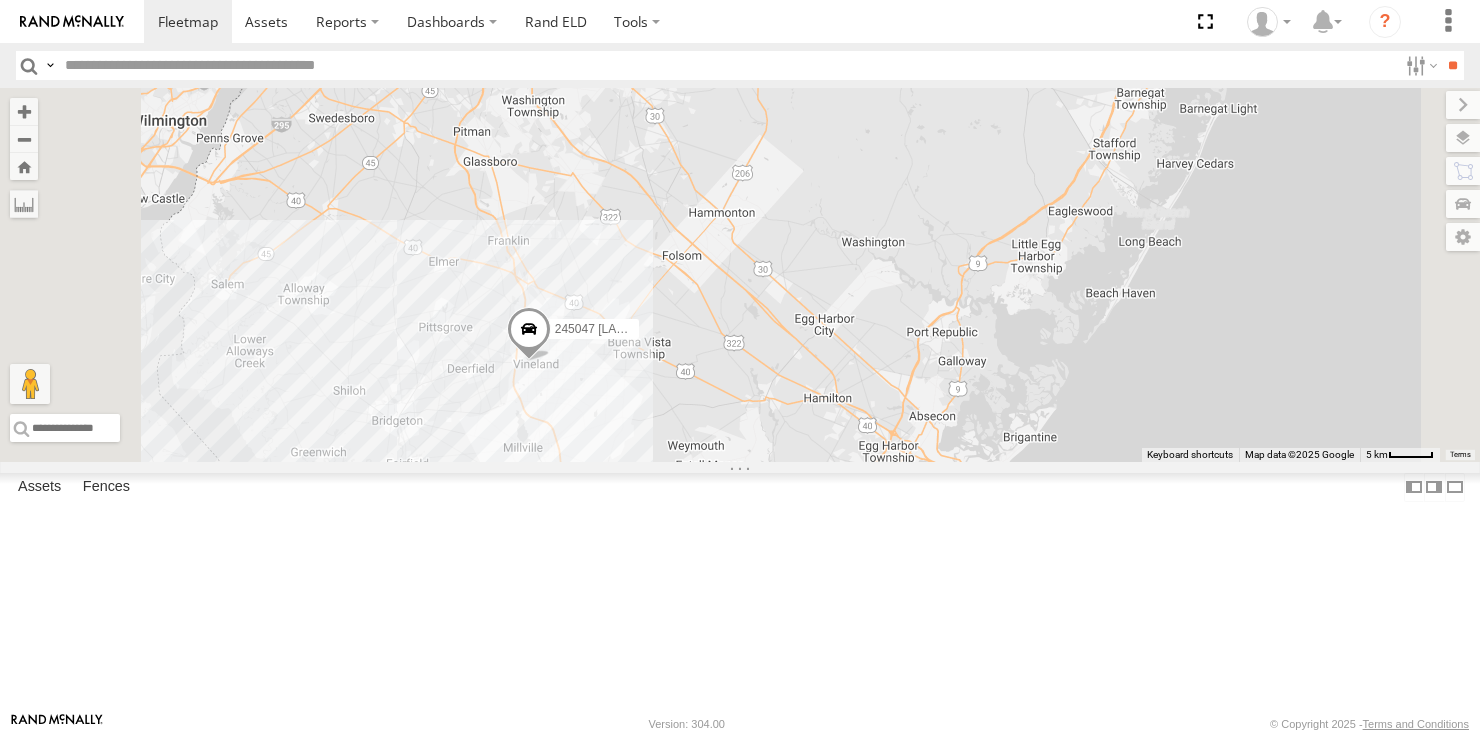 drag, startPoint x: 655, startPoint y: 566, endPoint x: 722, endPoint y: 424, distance: 157.01274 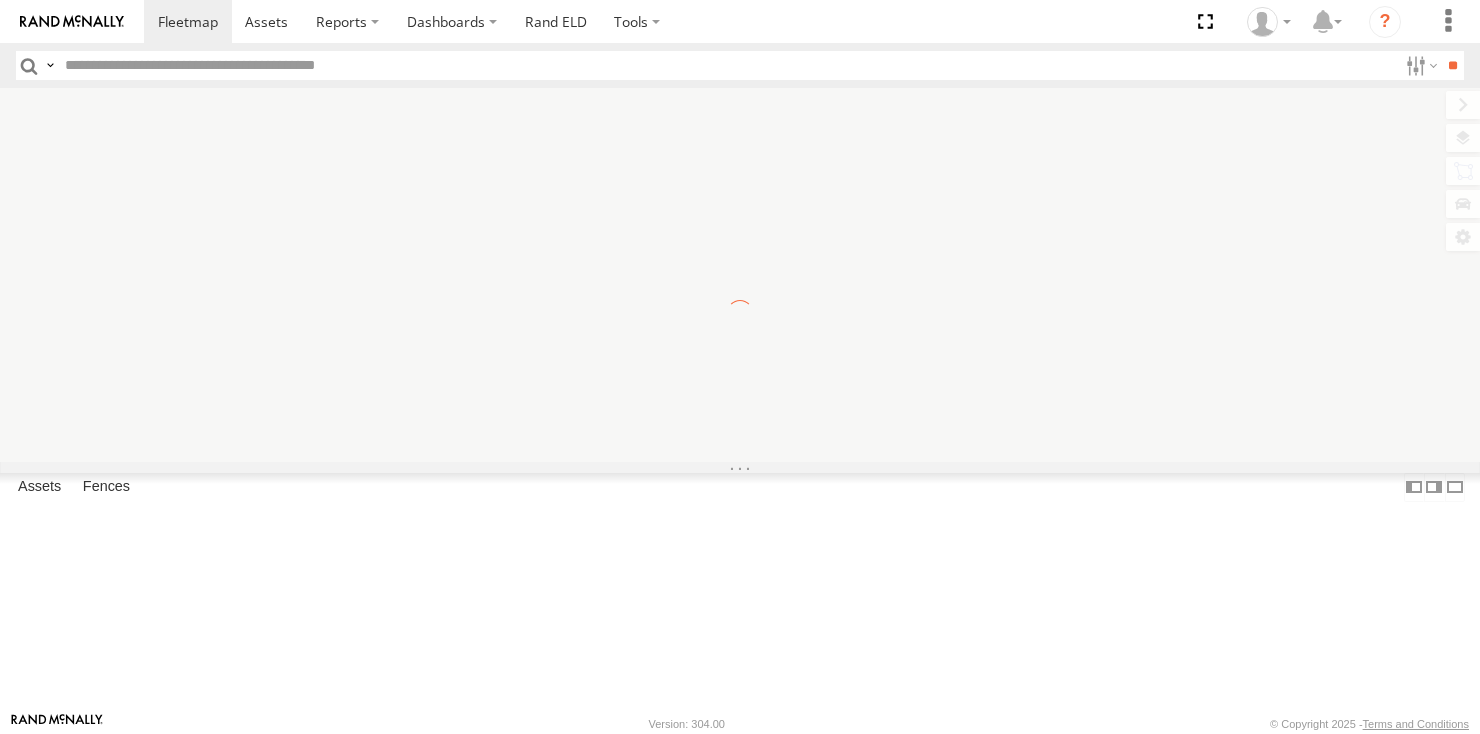 scroll, scrollTop: 0, scrollLeft: 0, axis: both 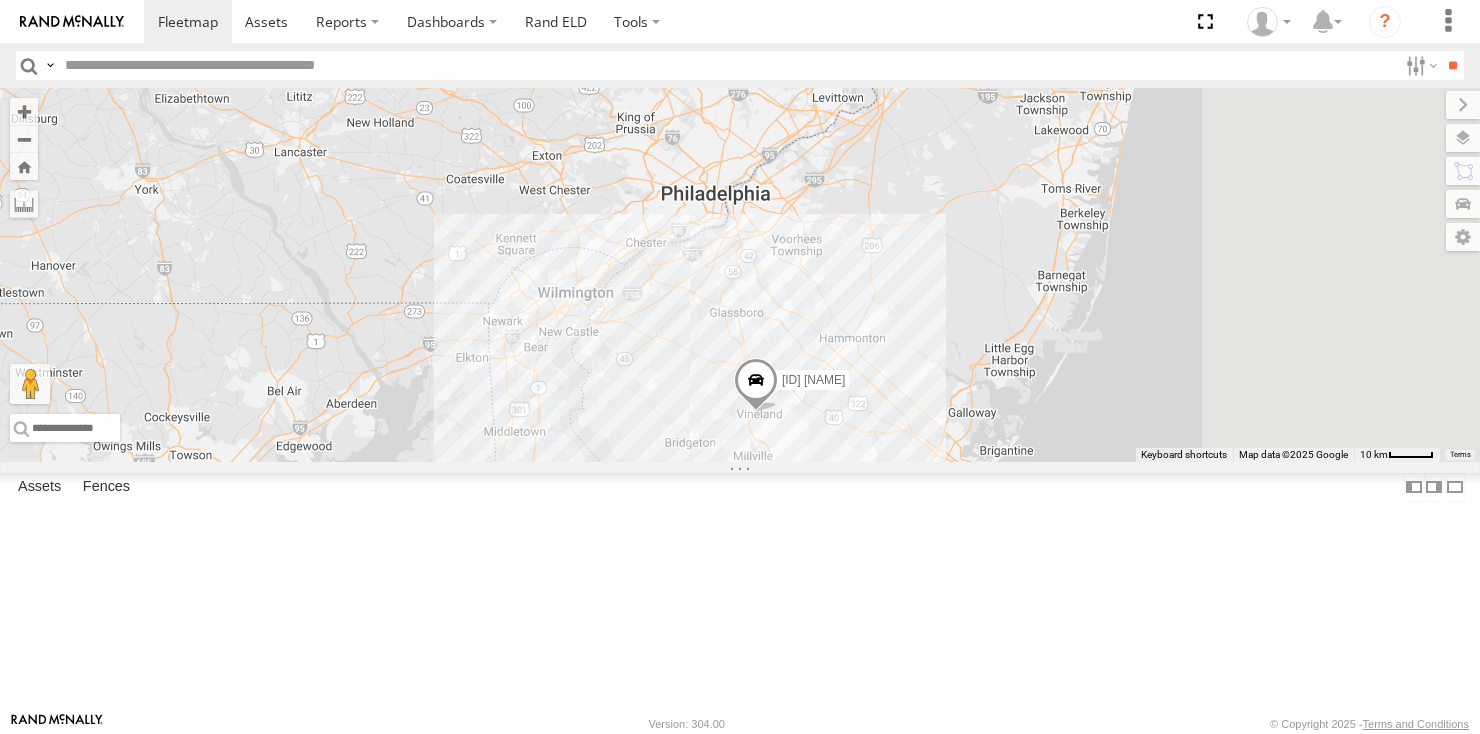 click on "468332 Stanley 468334 Shelina 54782 Hino 245047 Shawn 245048 Charles 468333 Lee JTSP Hino" at bounding box center (740, 275) 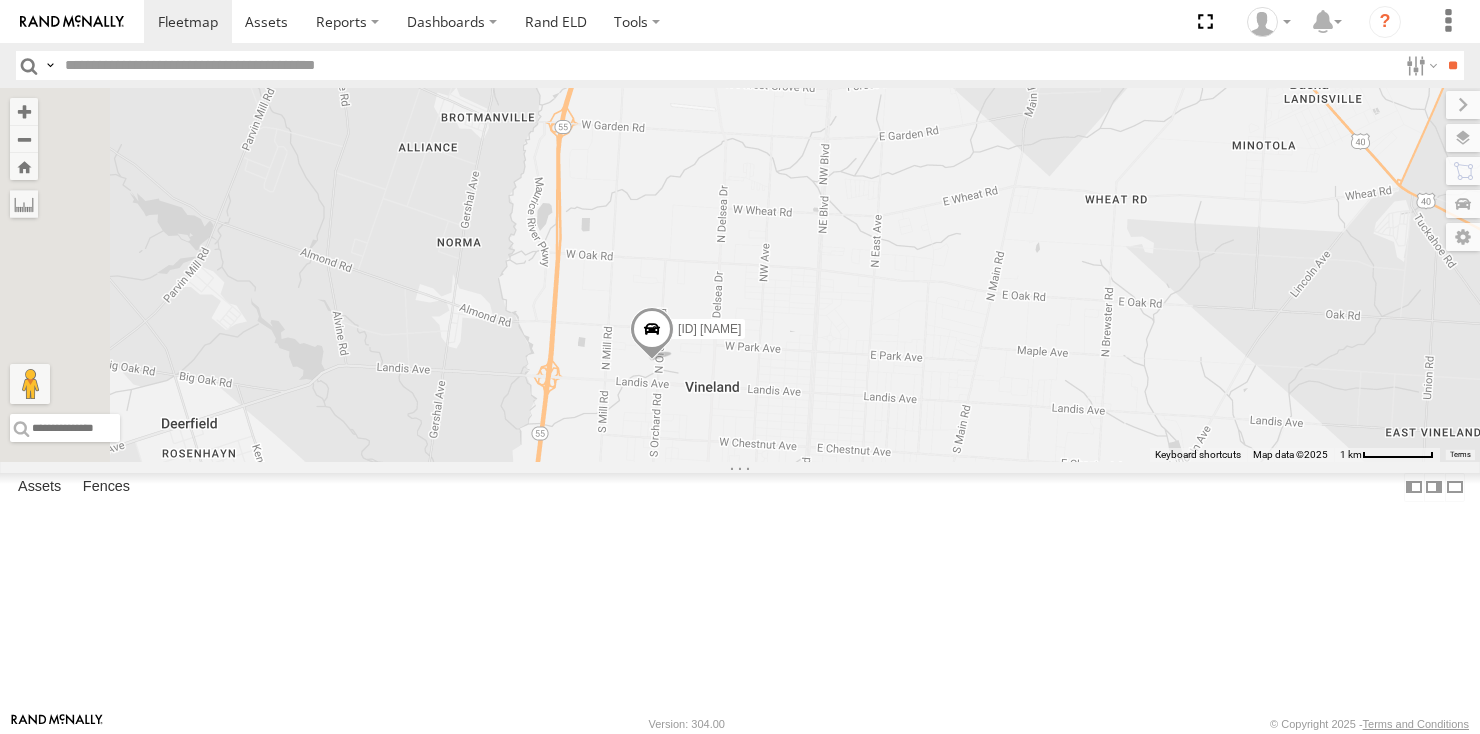 drag, startPoint x: 770, startPoint y: 574, endPoint x: 958, endPoint y: 546, distance: 190.07367 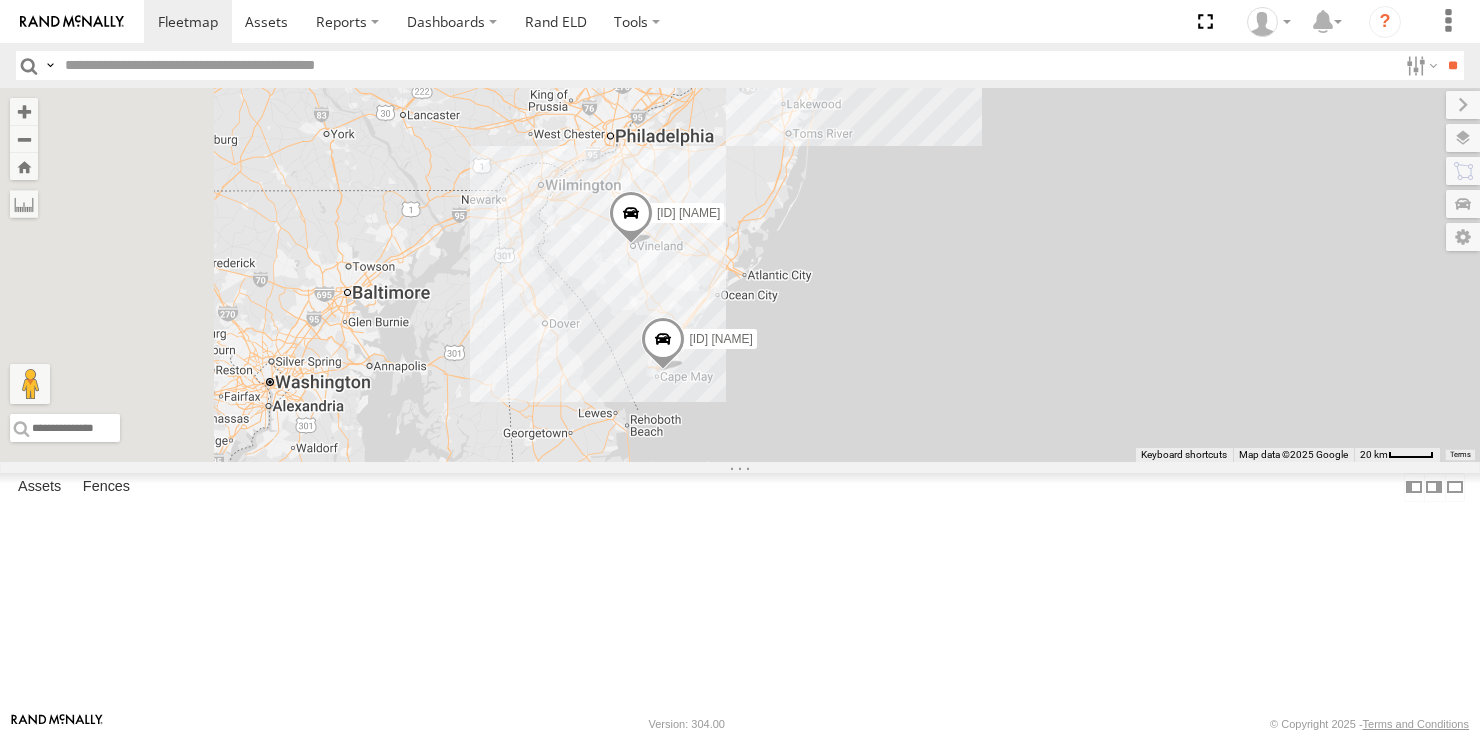 drag, startPoint x: 808, startPoint y: 415, endPoint x: 960, endPoint y: 431, distance: 152.83978 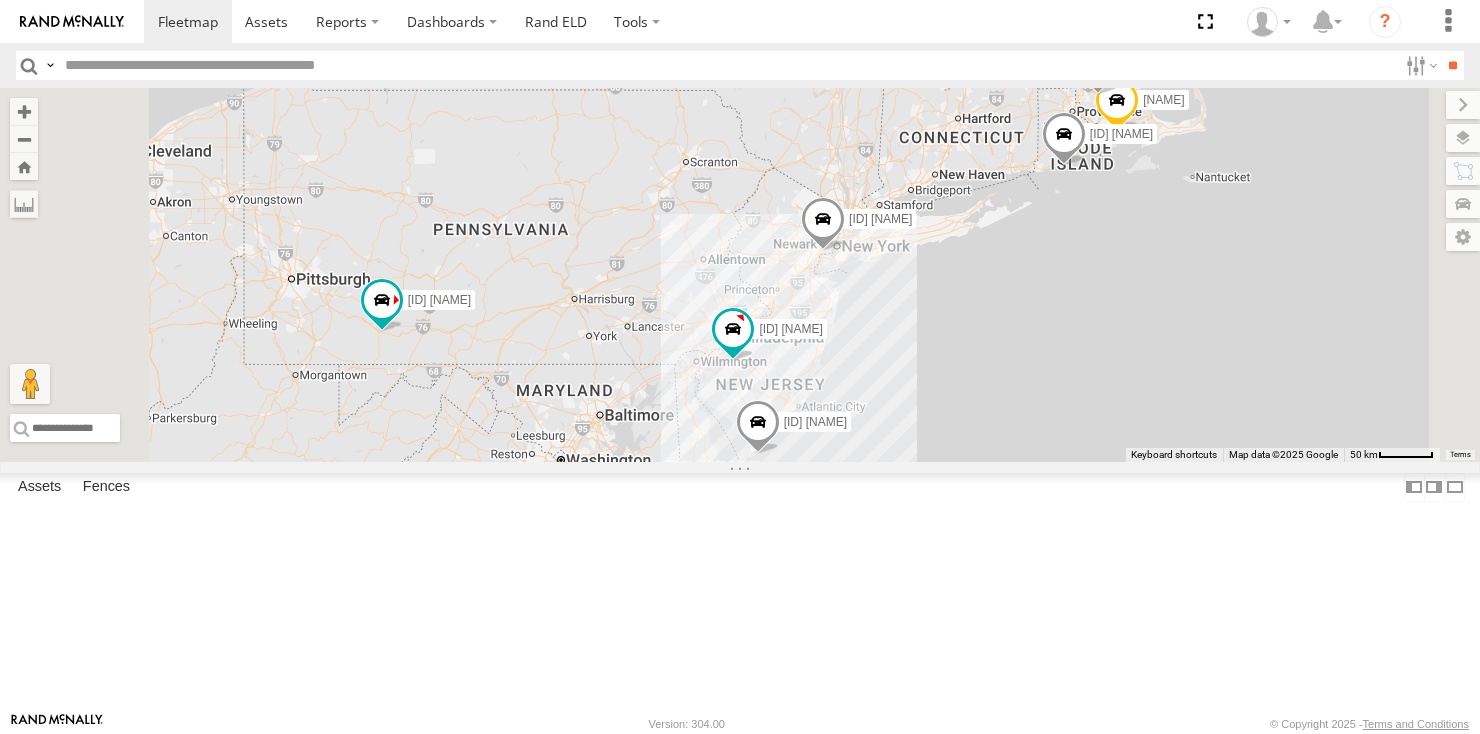 click on "468334 [LAST] 54782 Hino 245047 [LAST] 245048 [LAST] 468333 [LAST] 468332 [LAST] JTSP Hino" at bounding box center (740, 275) 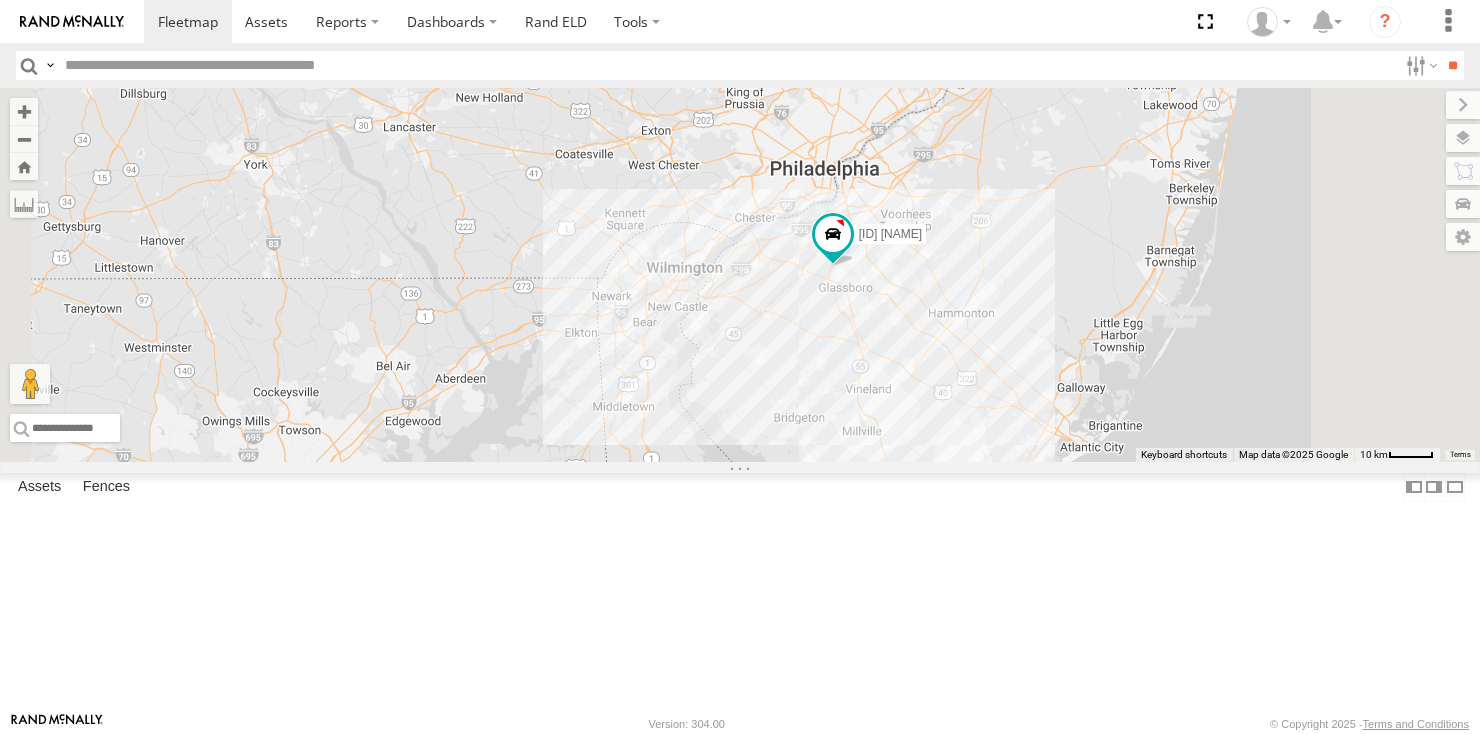 drag, startPoint x: 938, startPoint y: 538, endPoint x: 884, endPoint y: 595, distance: 78.51752 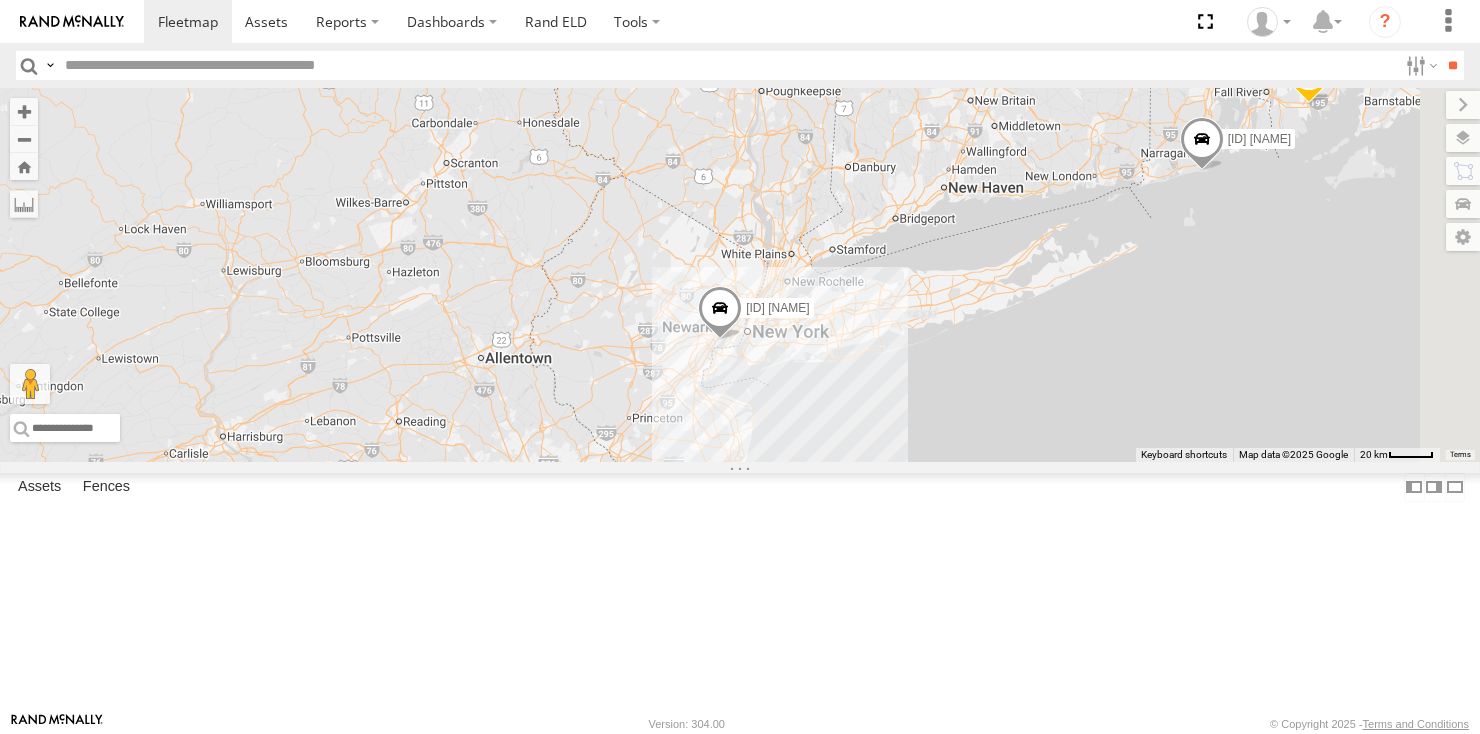 drag, startPoint x: 1086, startPoint y: 346, endPoint x: 884, endPoint y: 620, distance: 340.41153 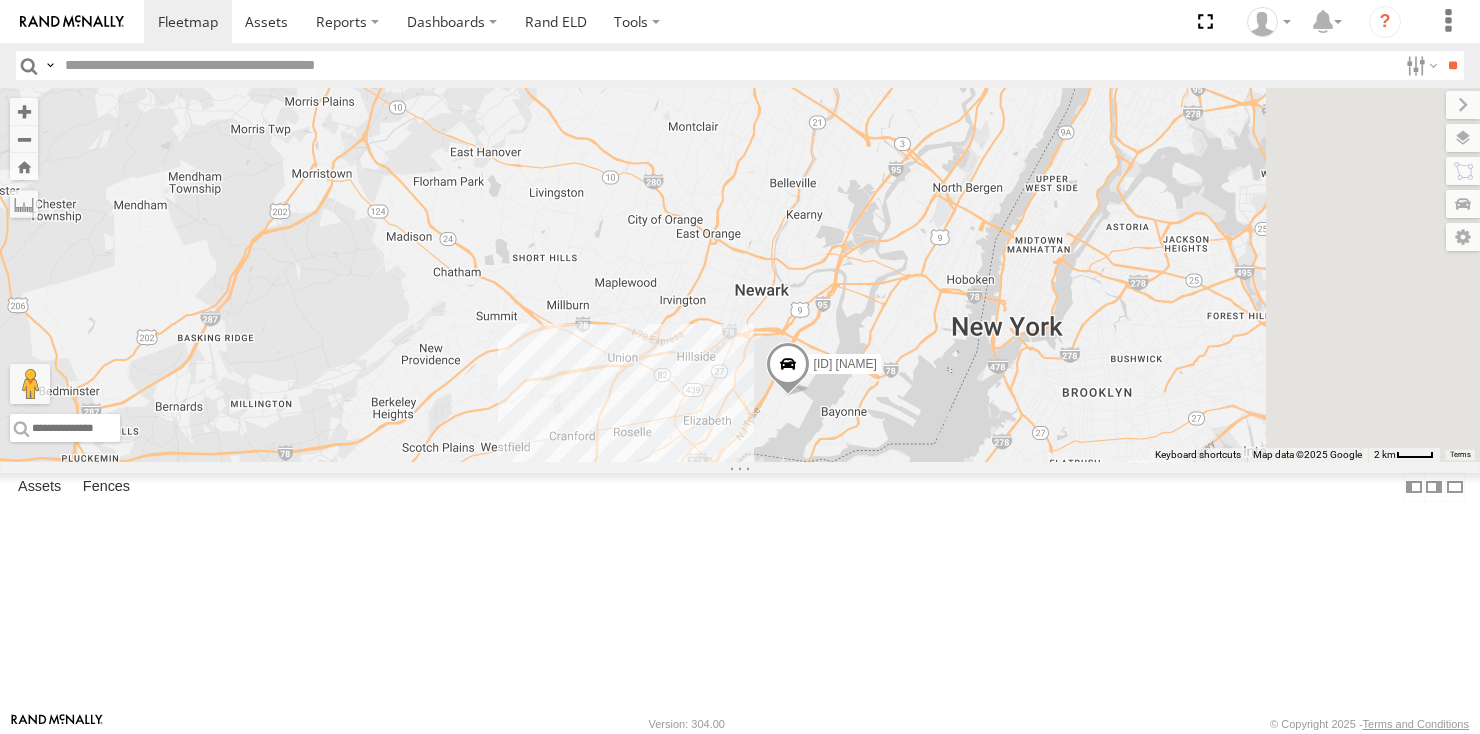 drag, startPoint x: 880, startPoint y: 607, endPoint x: 851, endPoint y: 635, distance: 40.311287 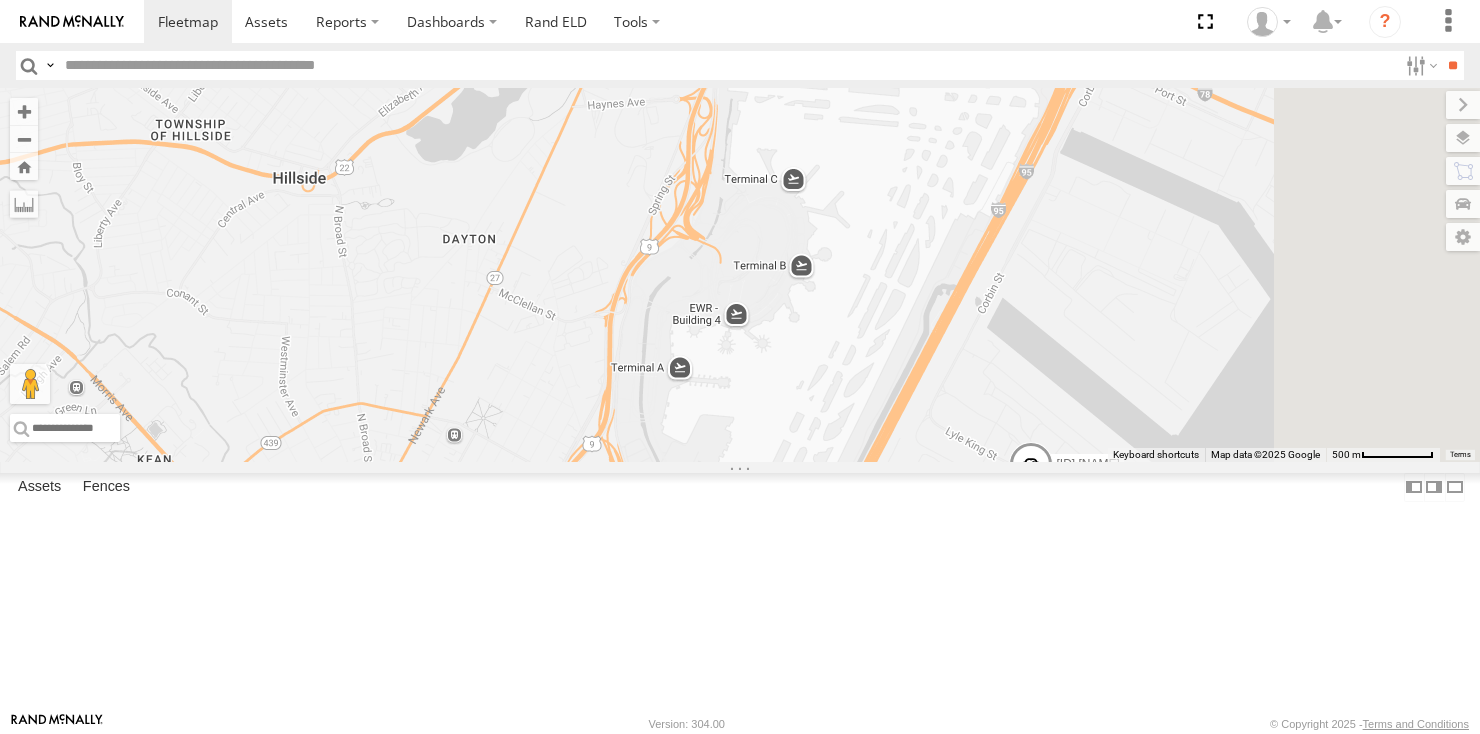 drag, startPoint x: 1149, startPoint y: 563, endPoint x: 917, endPoint y: 483, distance: 245.40579 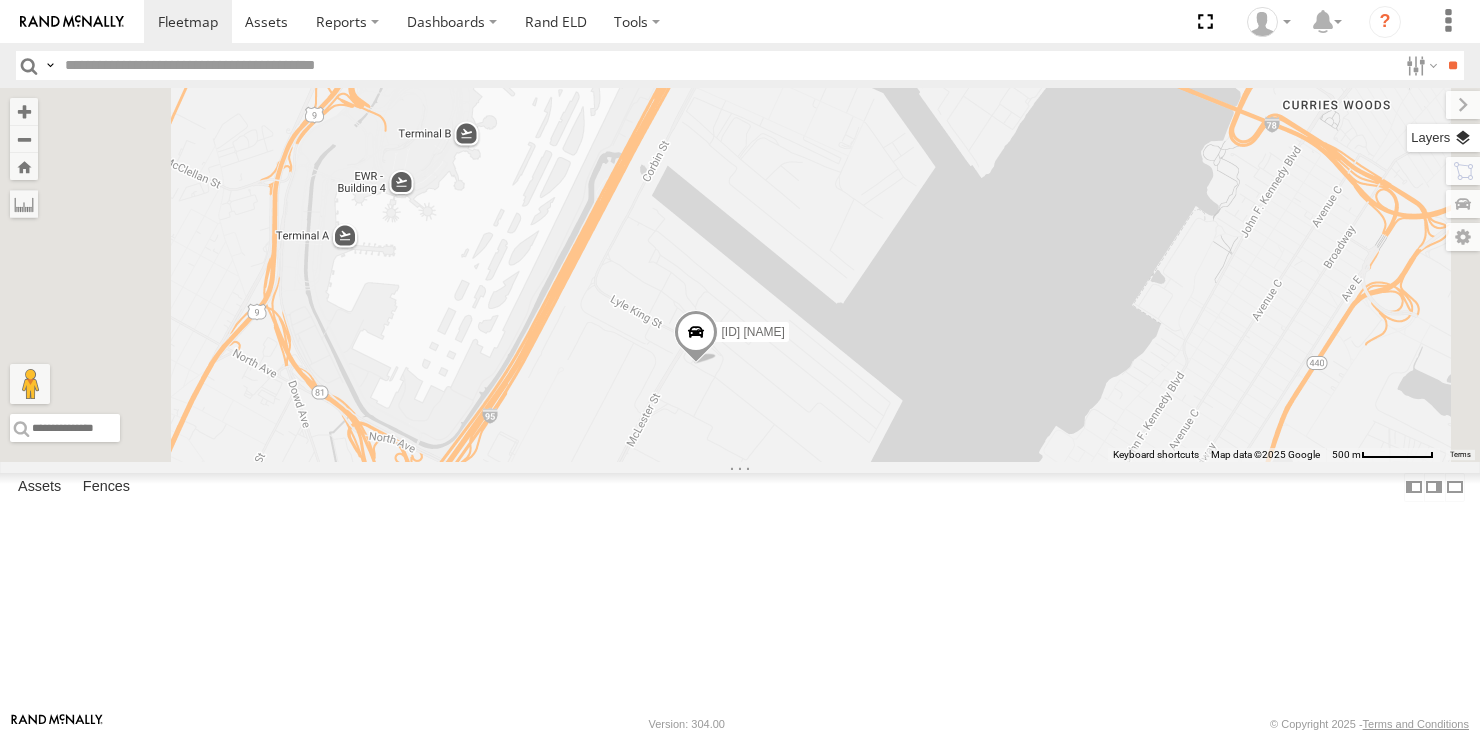 click at bounding box center [1443, 138] 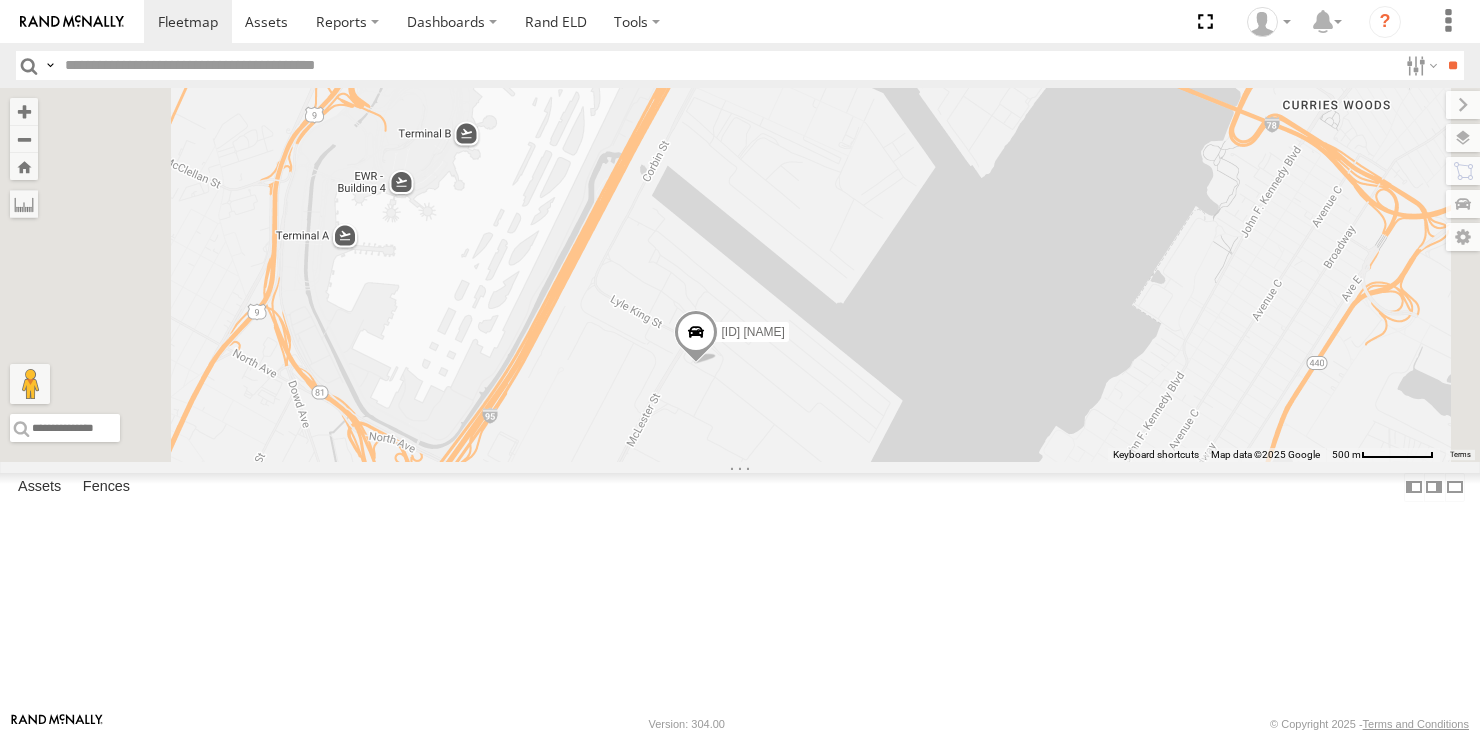 click at bounding box center [0, 0] 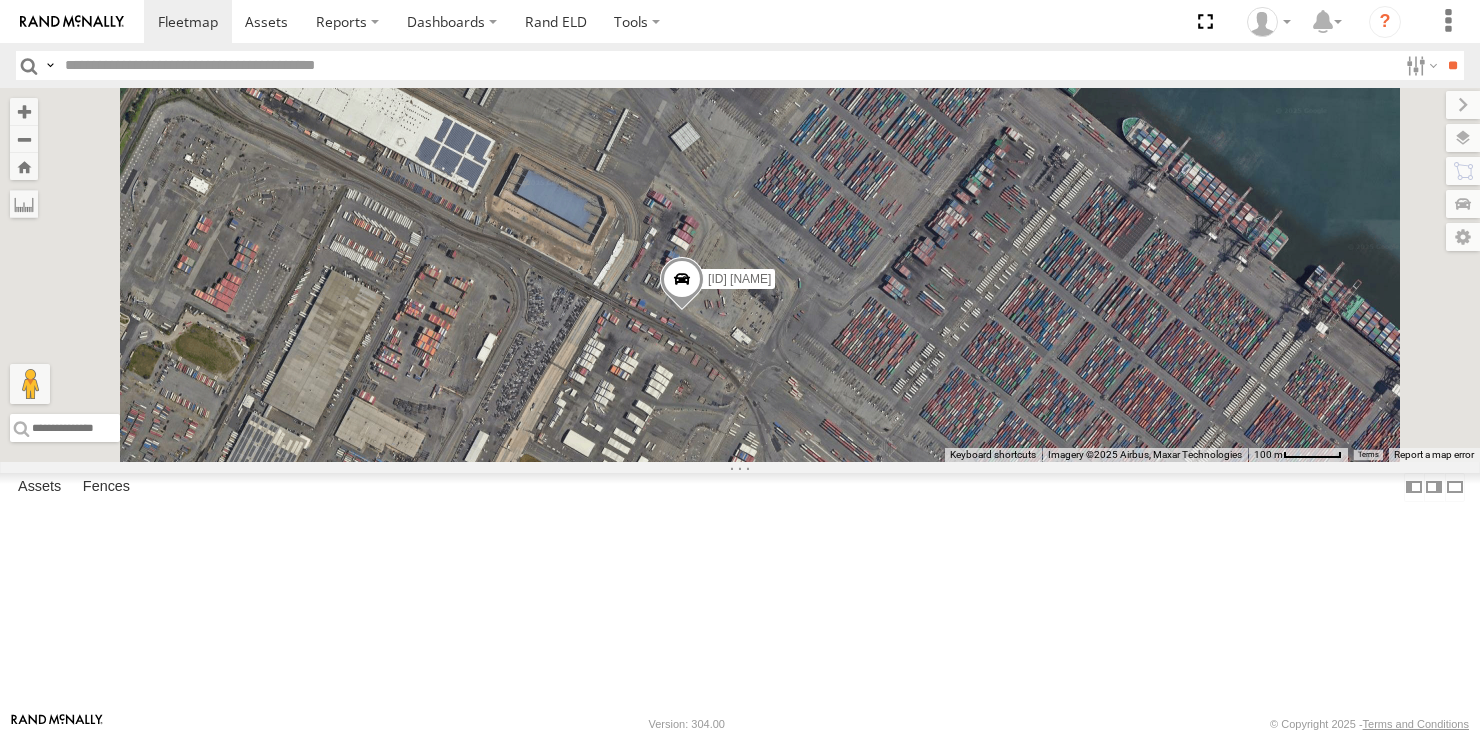 drag, startPoint x: 980, startPoint y: 375, endPoint x: 912, endPoint y: 553, distance: 190.54659 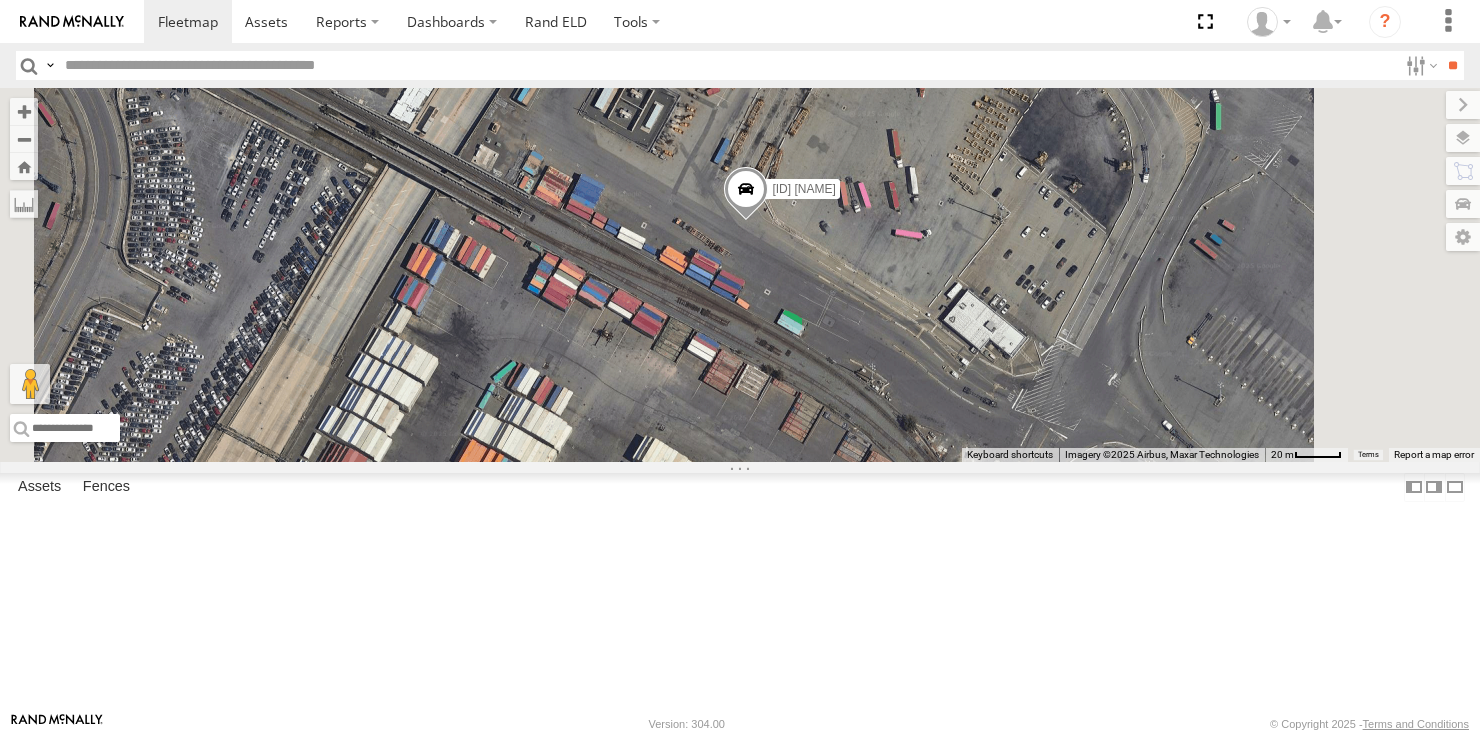 drag, startPoint x: 906, startPoint y: 309, endPoint x: 946, endPoint y: 527, distance: 221.63934 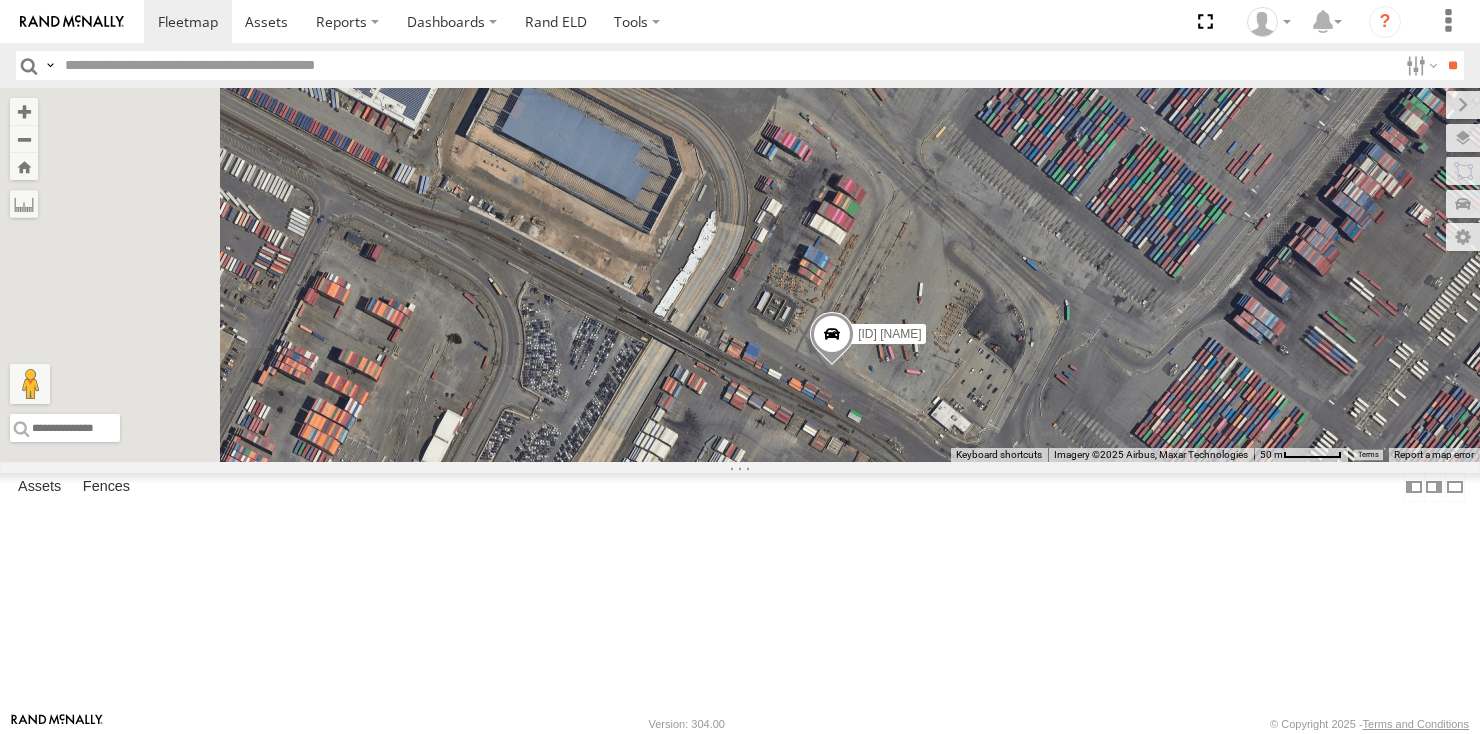 drag, startPoint x: 812, startPoint y: 488, endPoint x: 932, endPoint y: 558, distance: 138.92444 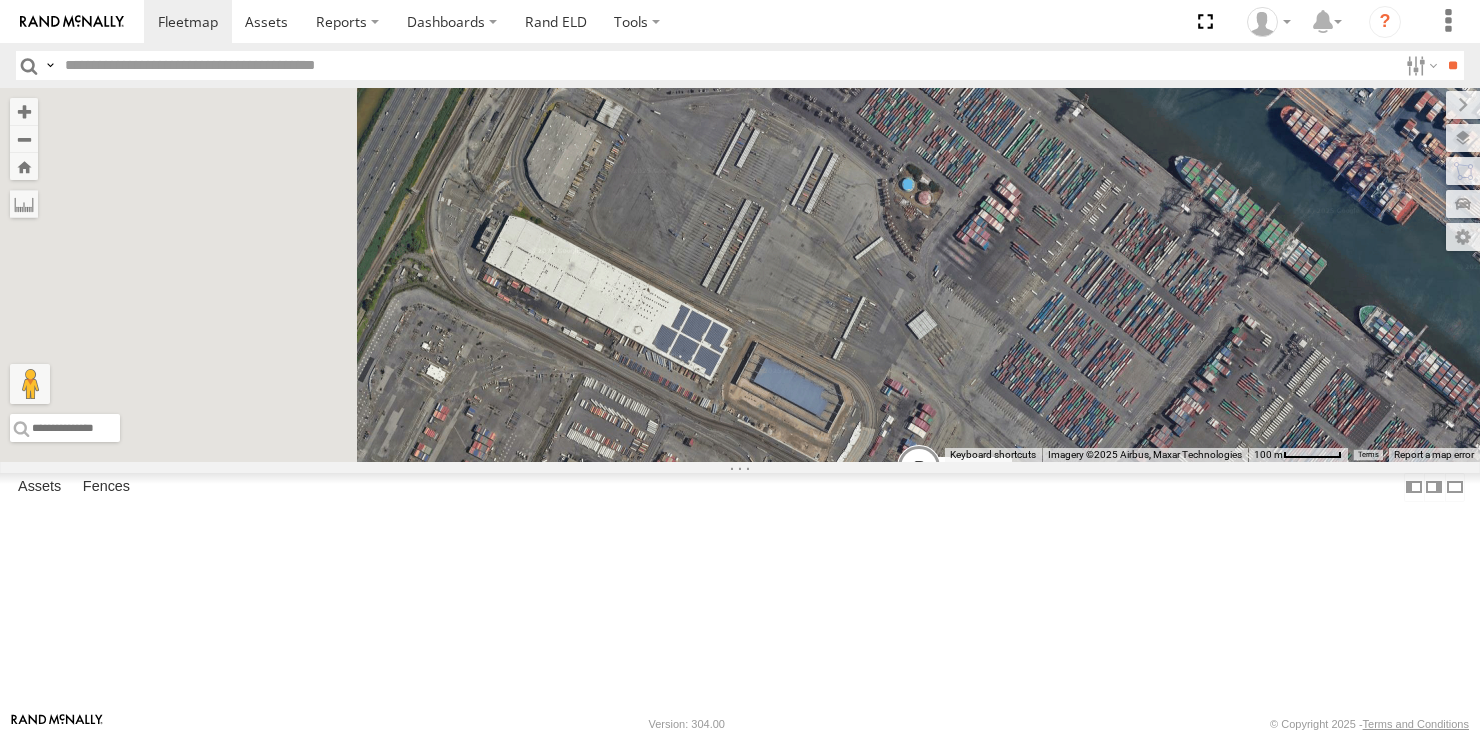 drag, startPoint x: 620, startPoint y: 437, endPoint x: 843, endPoint y: 577, distance: 263.30402 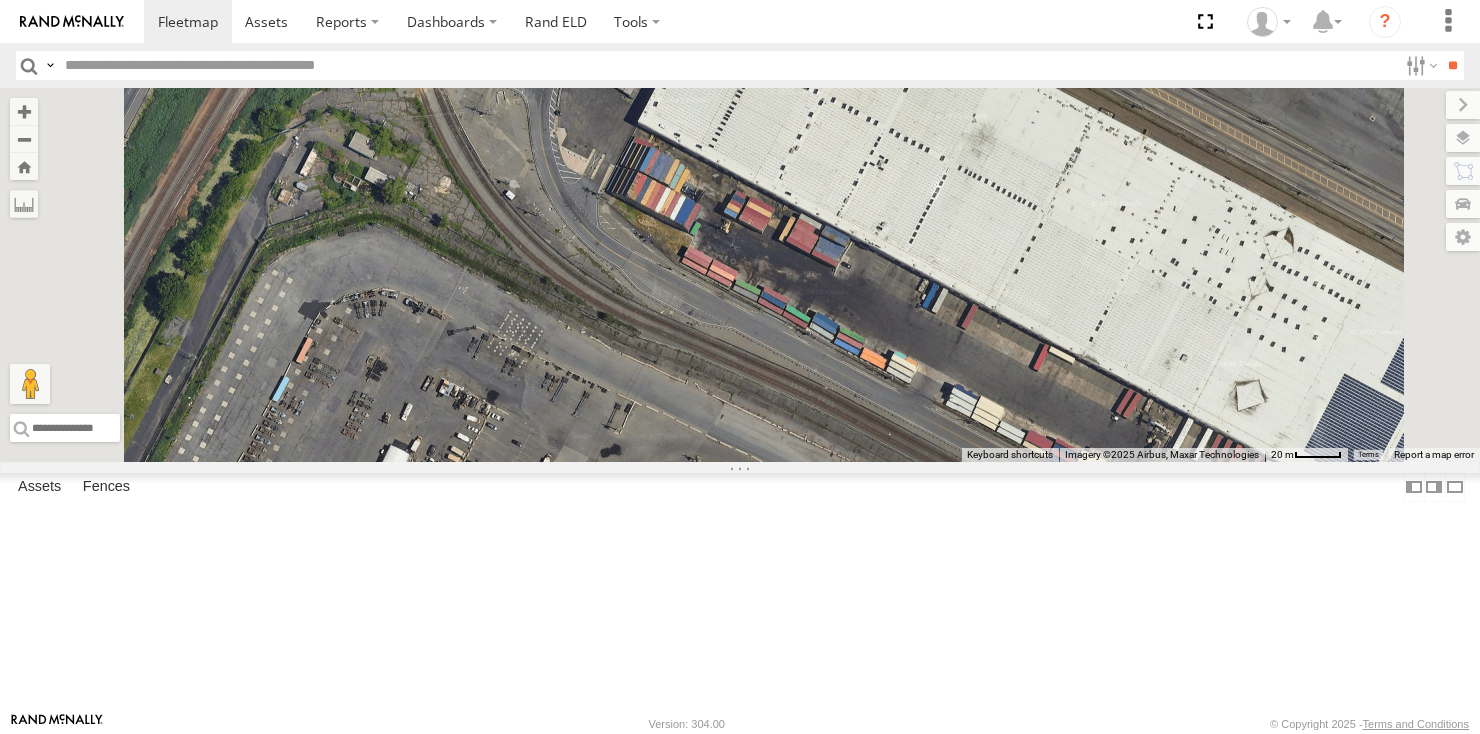 drag, startPoint x: 750, startPoint y: 385, endPoint x: 843, endPoint y: 582, distance: 217.84857 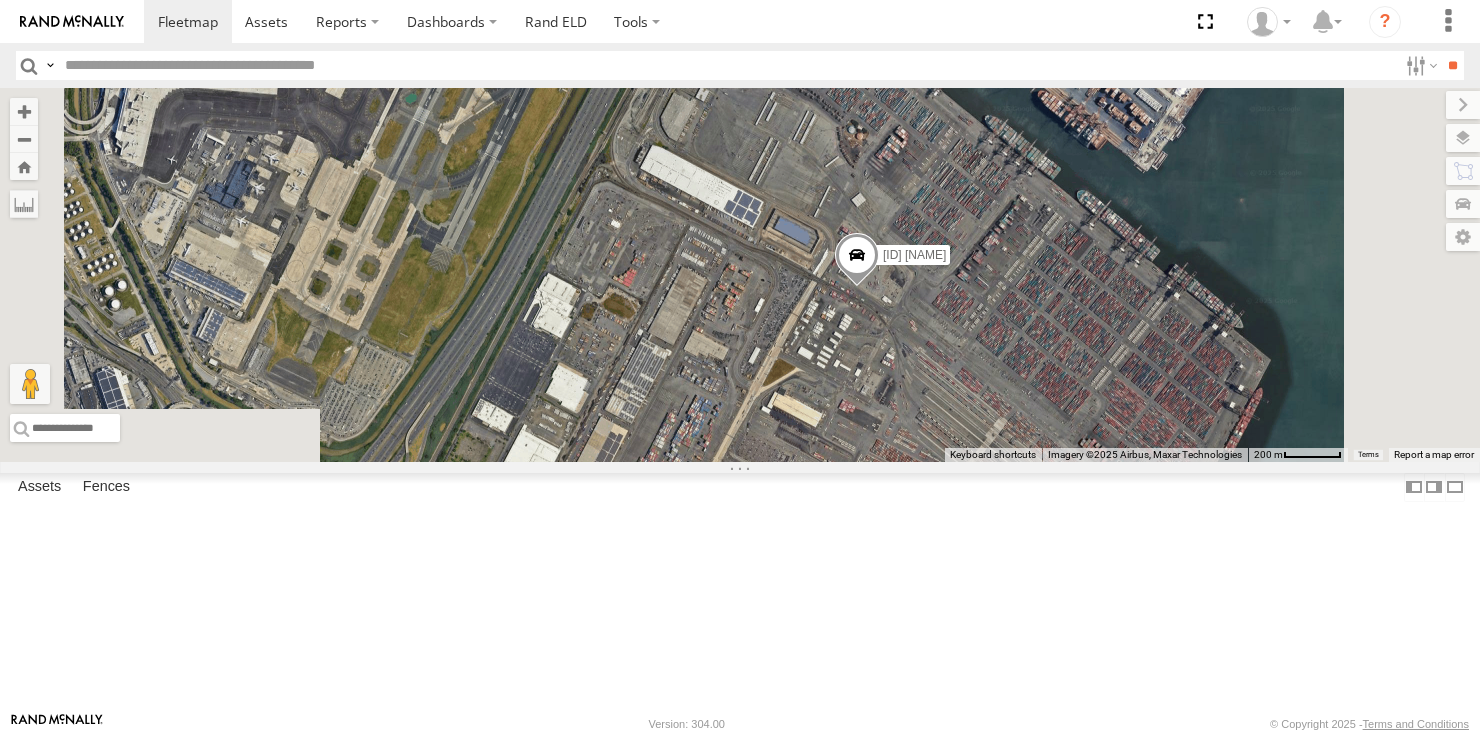 drag, startPoint x: 851, startPoint y: 595, endPoint x: 891, endPoint y: 381, distance: 217.70622 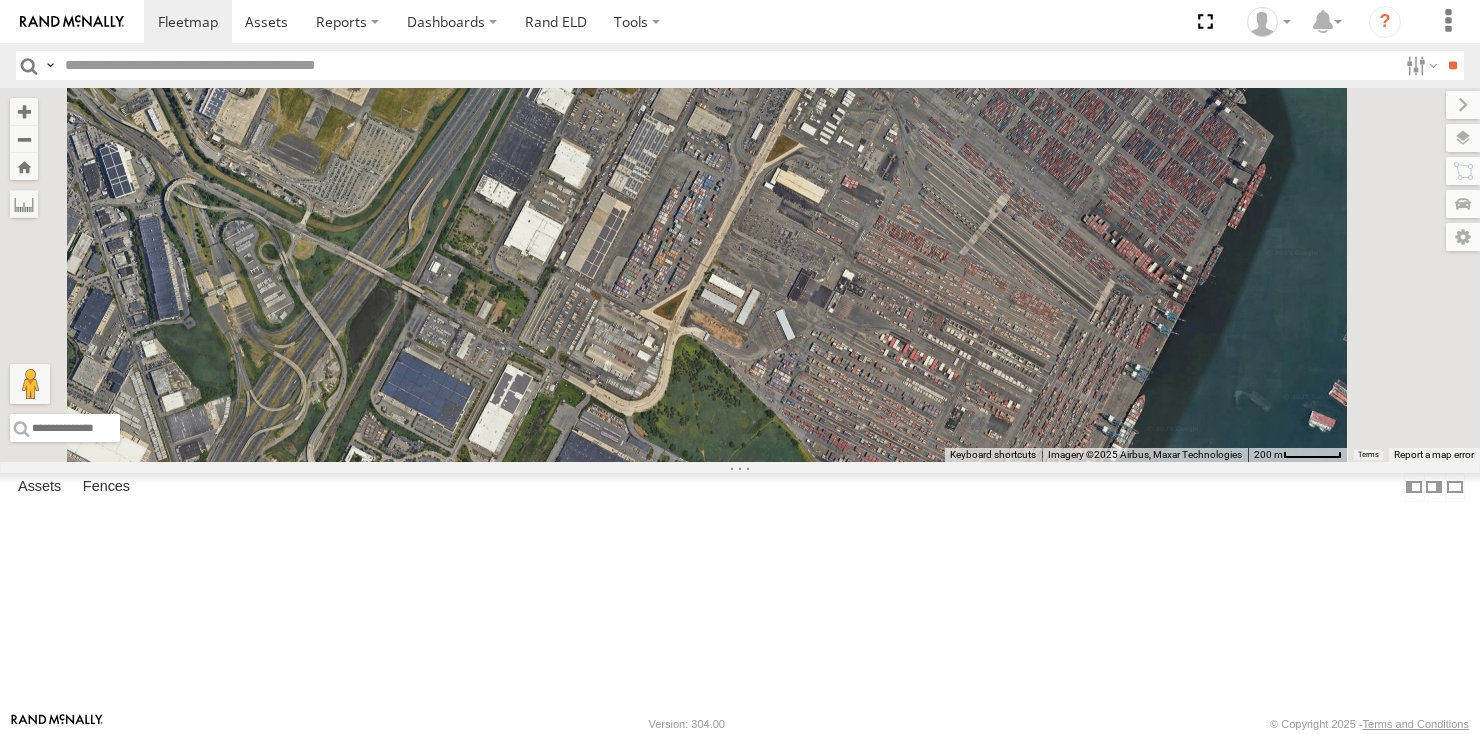 drag, startPoint x: 881, startPoint y: 603, endPoint x: 884, endPoint y: 379, distance: 224.0201 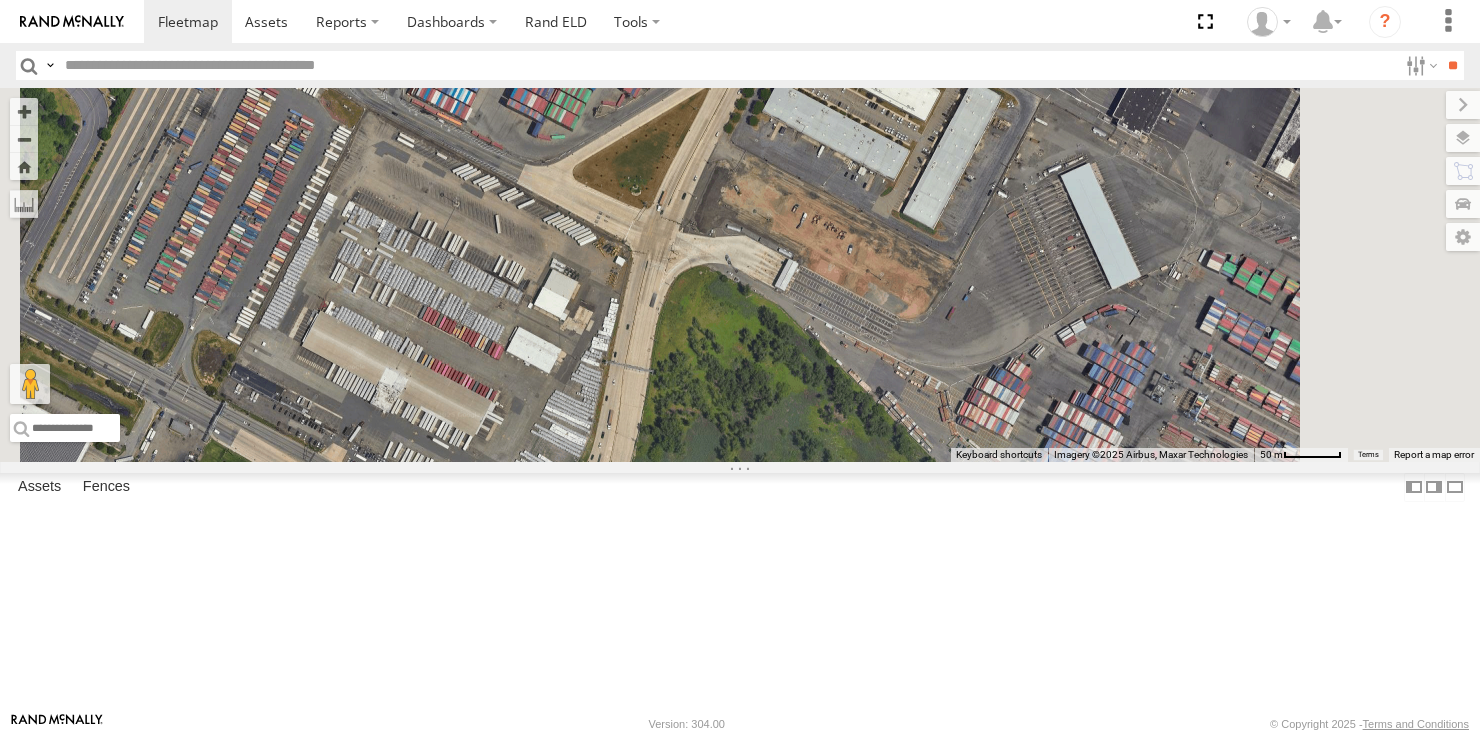 drag, startPoint x: 990, startPoint y: 398, endPoint x: 918, endPoint y: 562, distance: 179.1089 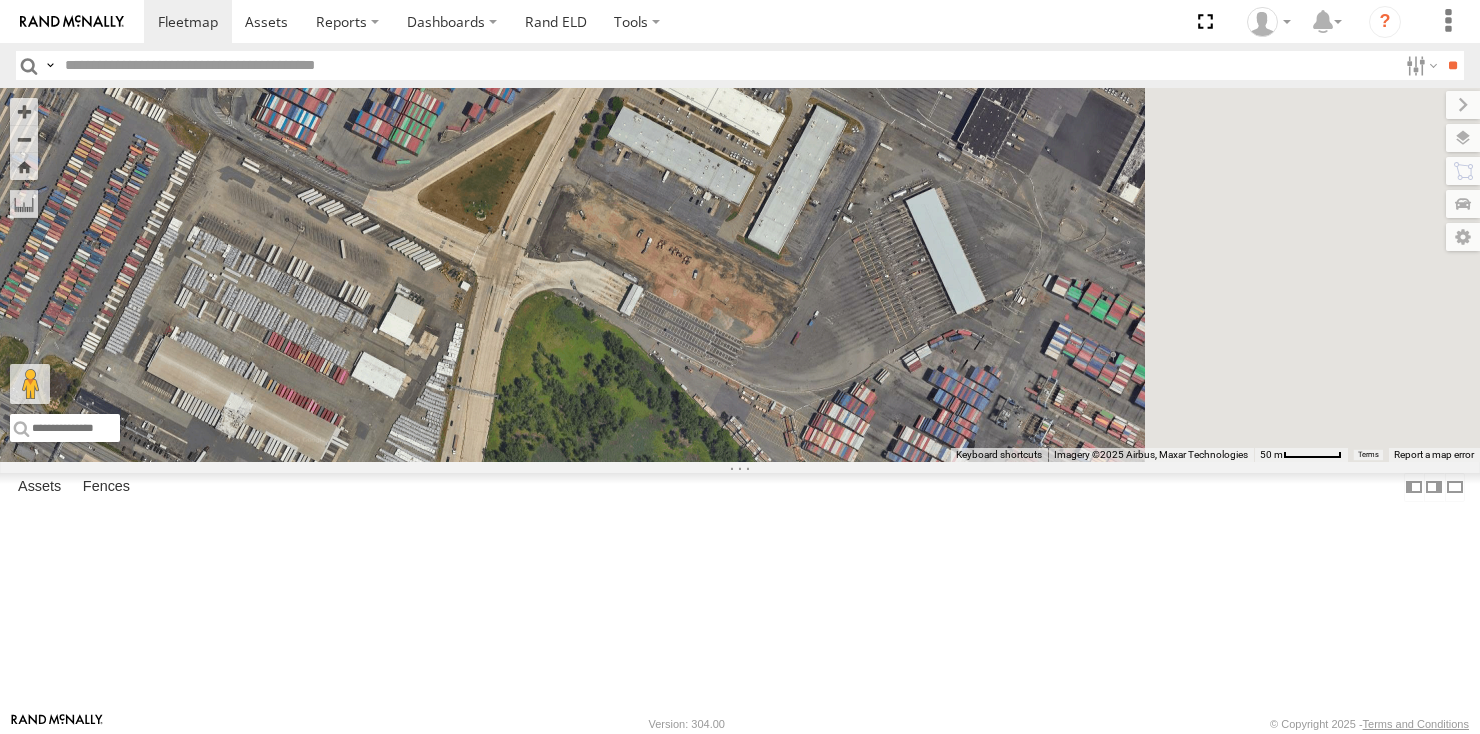 drag, startPoint x: 937, startPoint y: 555, endPoint x: 802, endPoint y: 547, distance: 135.23683 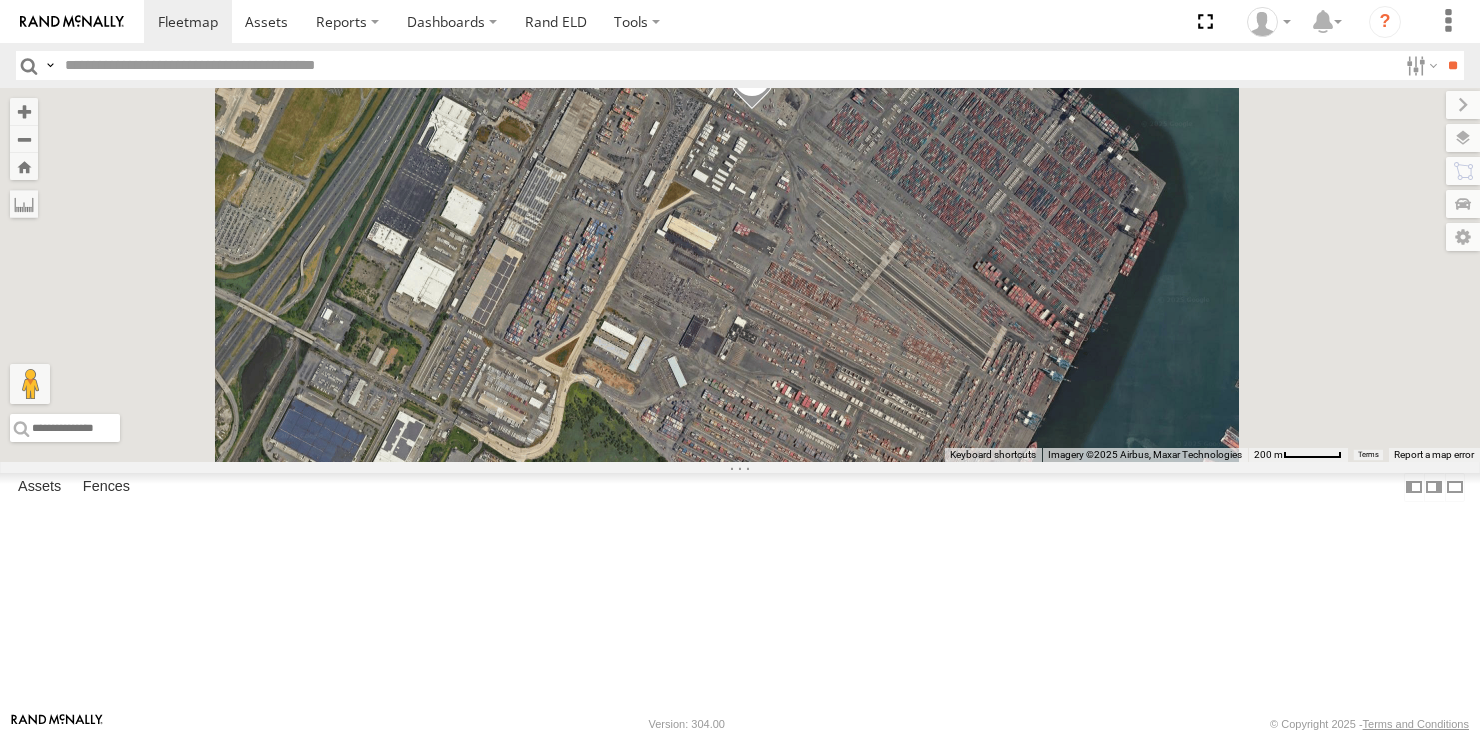 drag, startPoint x: 855, startPoint y: 522, endPoint x: 815, endPoint y: 522, distance: 40 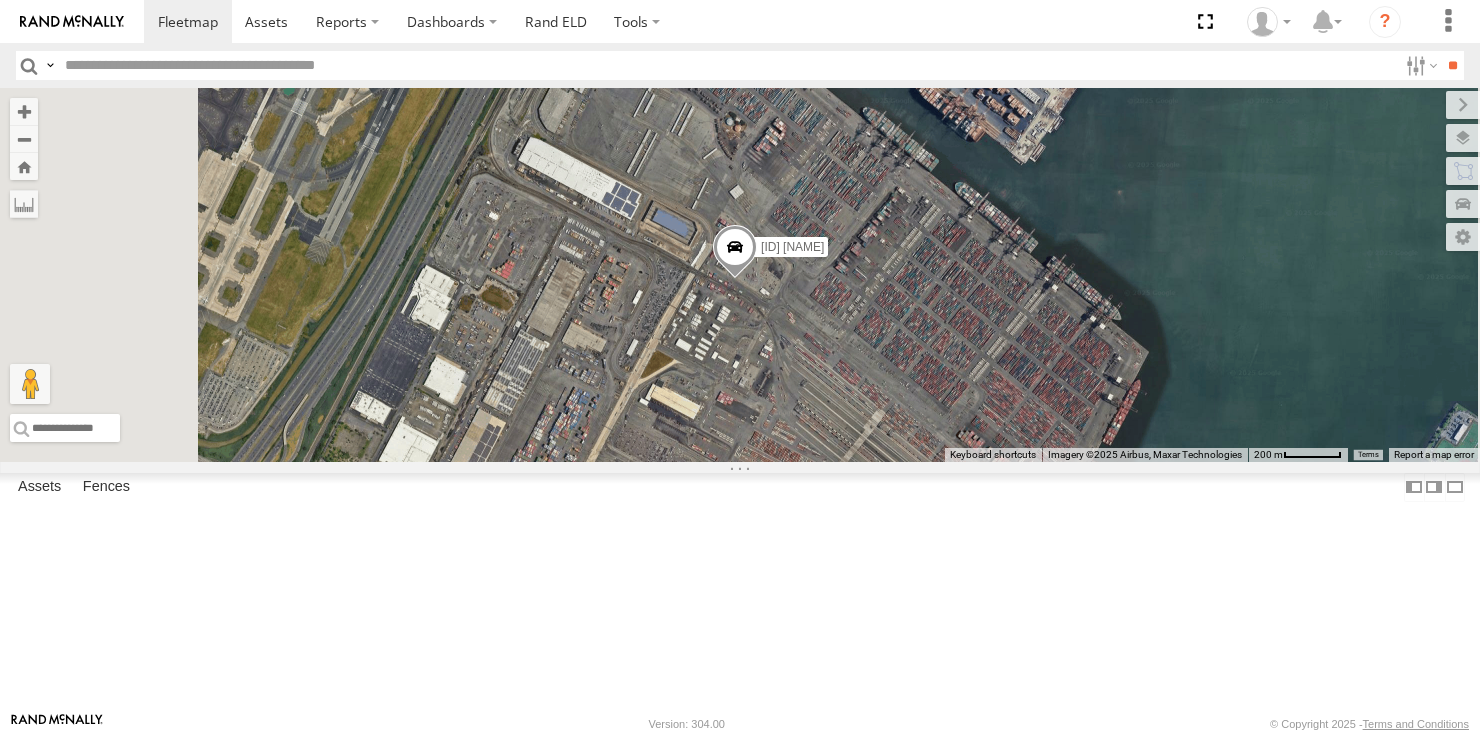 drag, startPoint x: 903, startPoint y: 423, endPoint x: 918, endPoint y: 594, distance: 171.65663 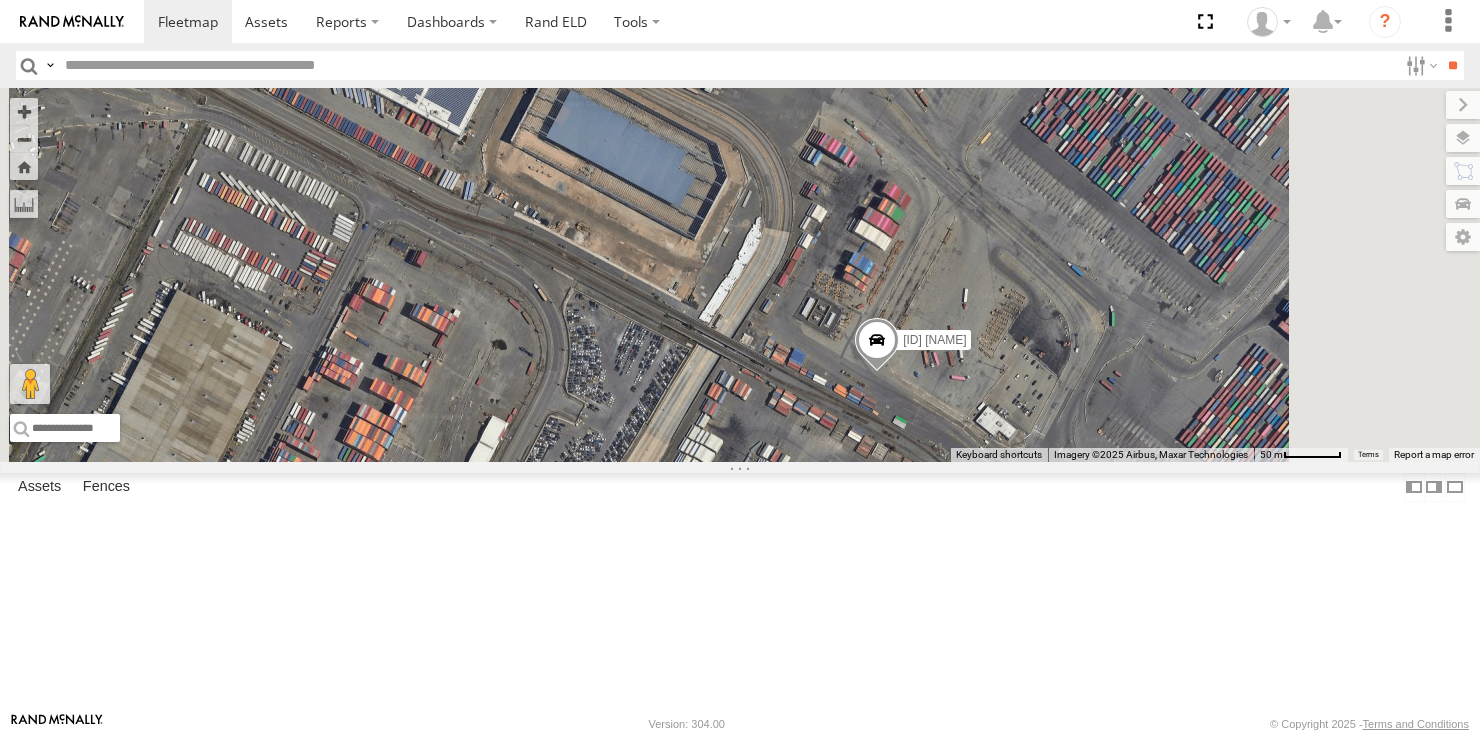 drag, startPoint x: 959, startPoint y: 330, endPoint x: 949, endPoint y: 566, distance: 236.21178 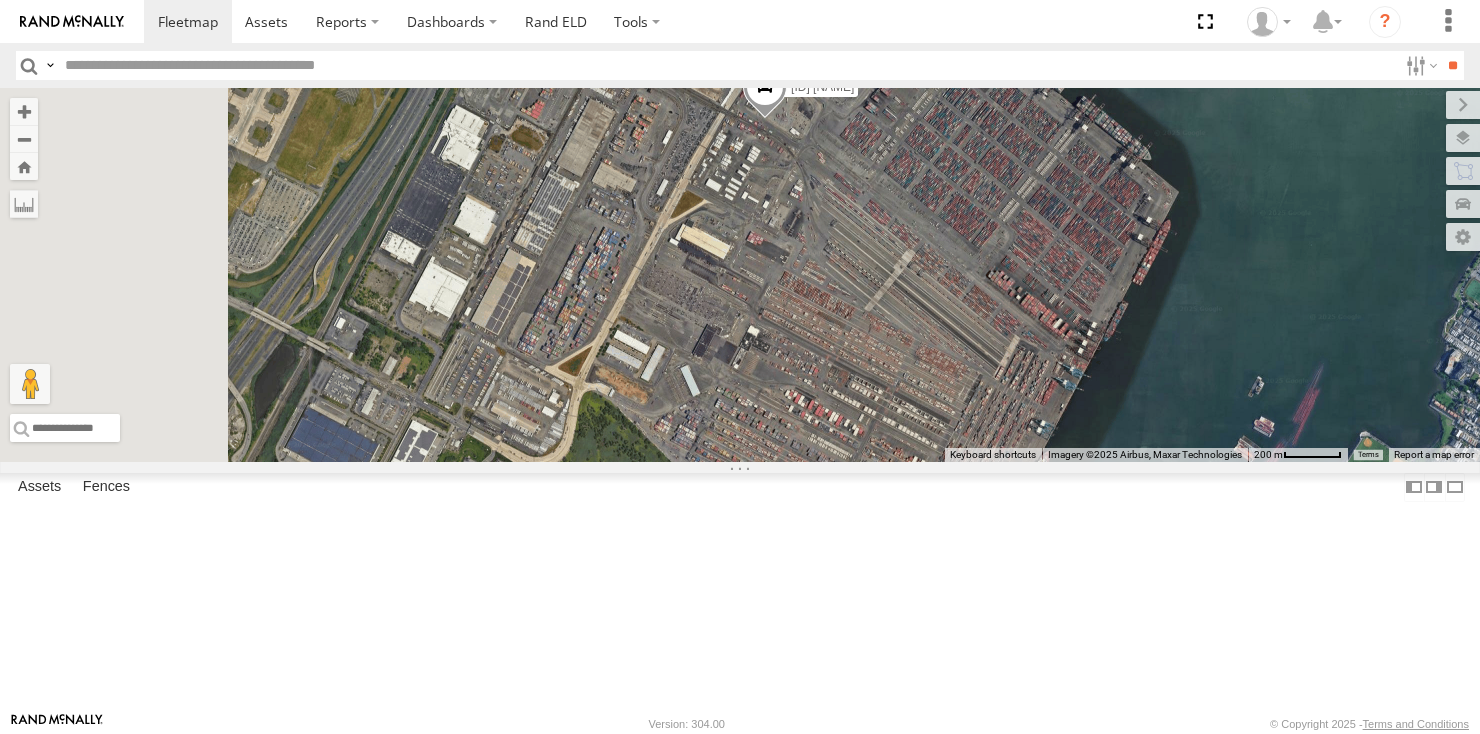 drag, startPoint x: 804, startPoint y: 611, endPoint x: 903, endPoint y: 359, distance: 270.74896 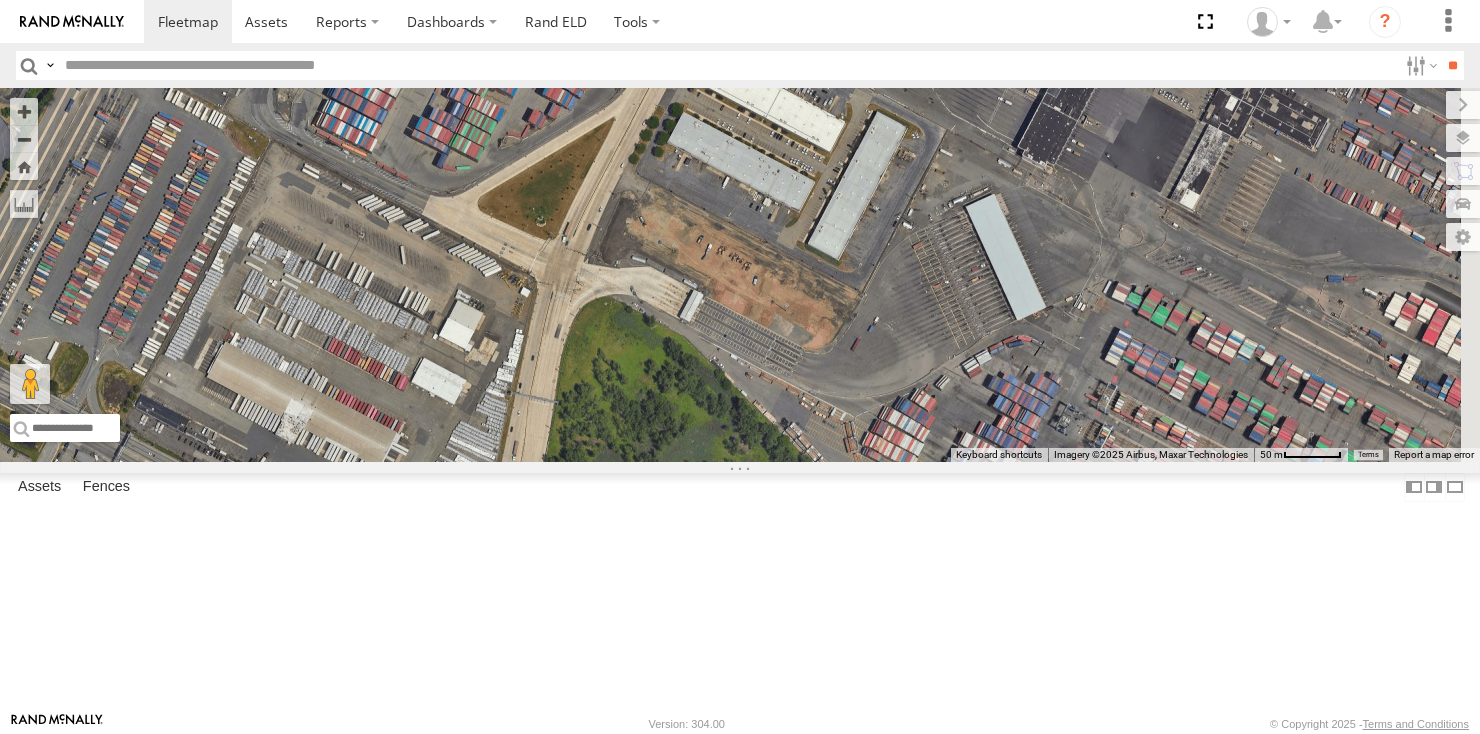 drag, startPoint x: 940, startPoint y: 417, endPoint x: 841, endPoint y: 535, distance: 154.02922 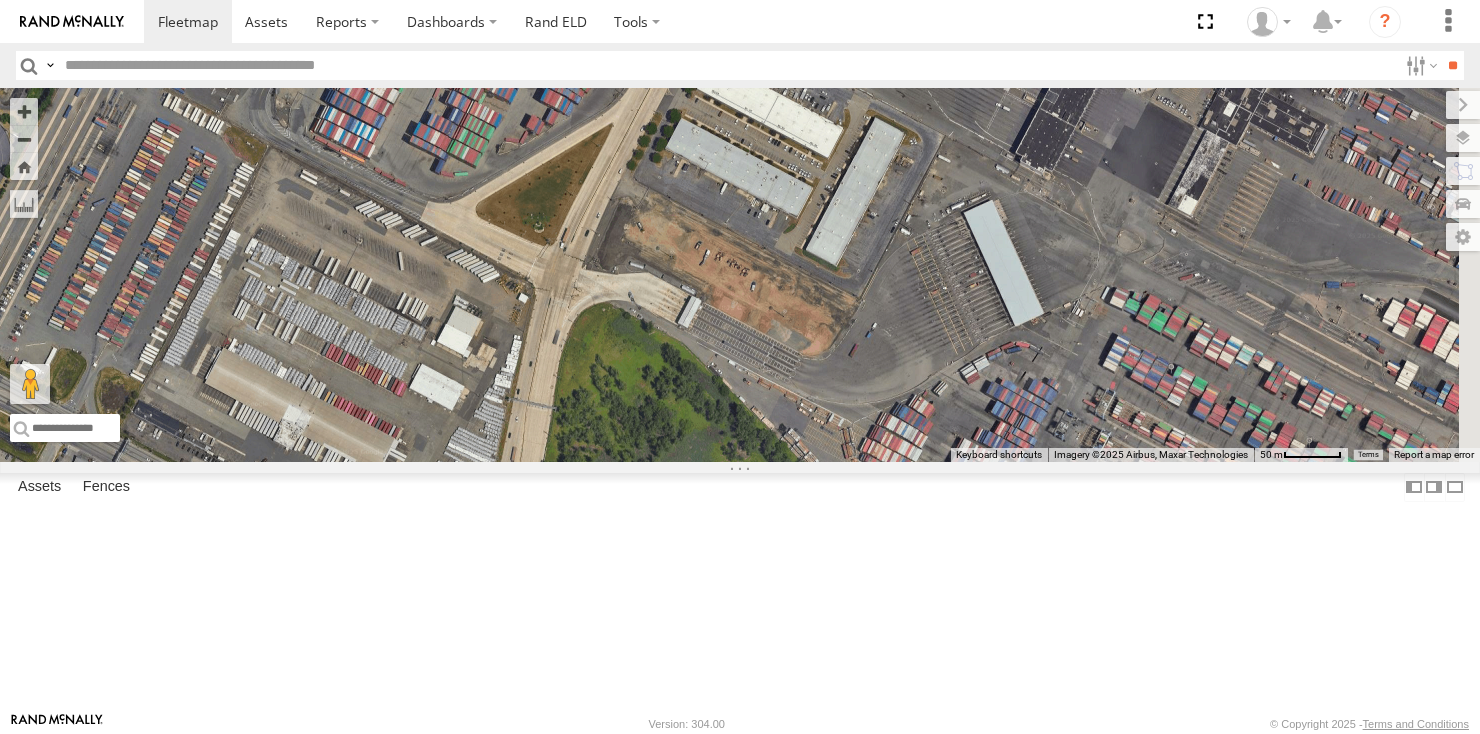 drag, startPoint x: 847, startPoint y: 478, endPoint x: 832, endPoint y: 581, distance: 104.0865 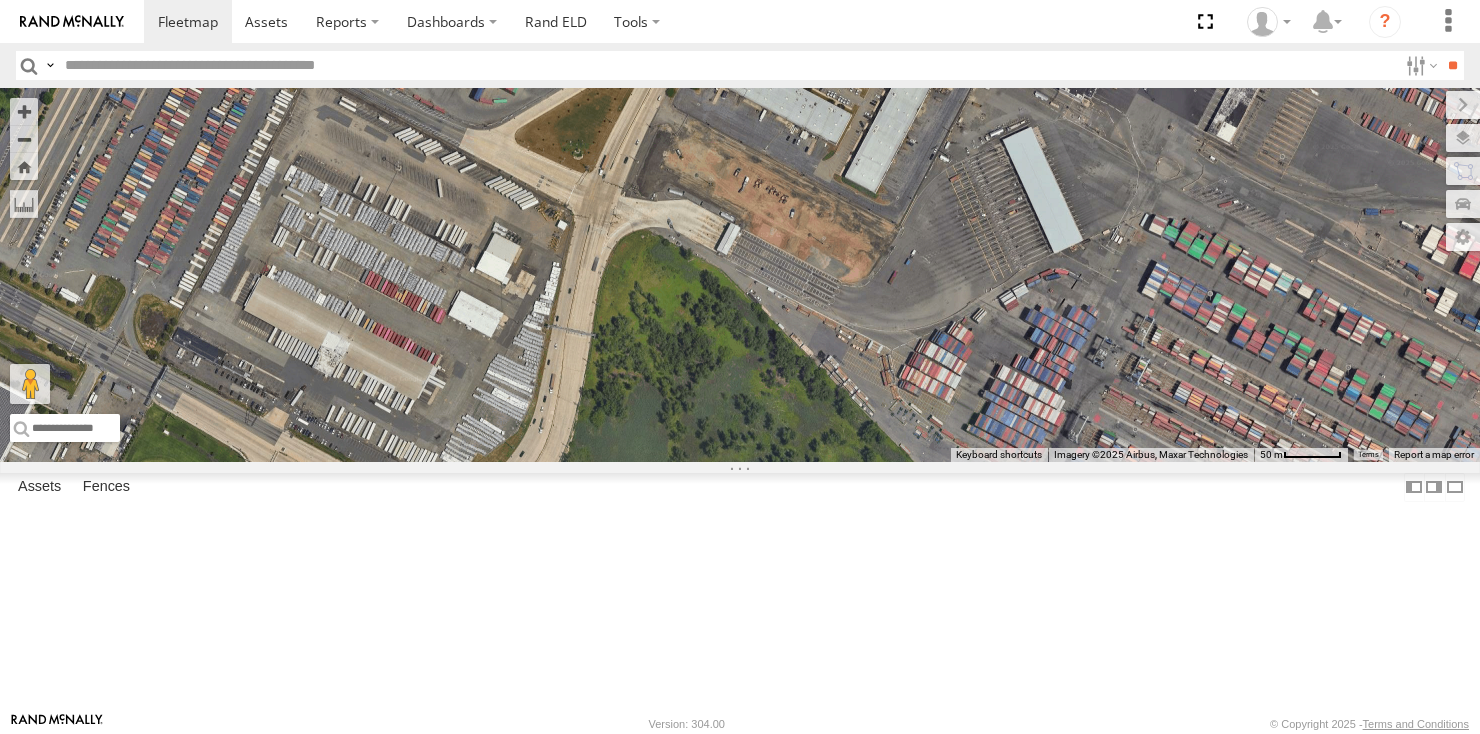 drag, startPoint x: 811, startPoint y: 600, endPoint x: 869, endPoint y: 383, distance: 224.61745 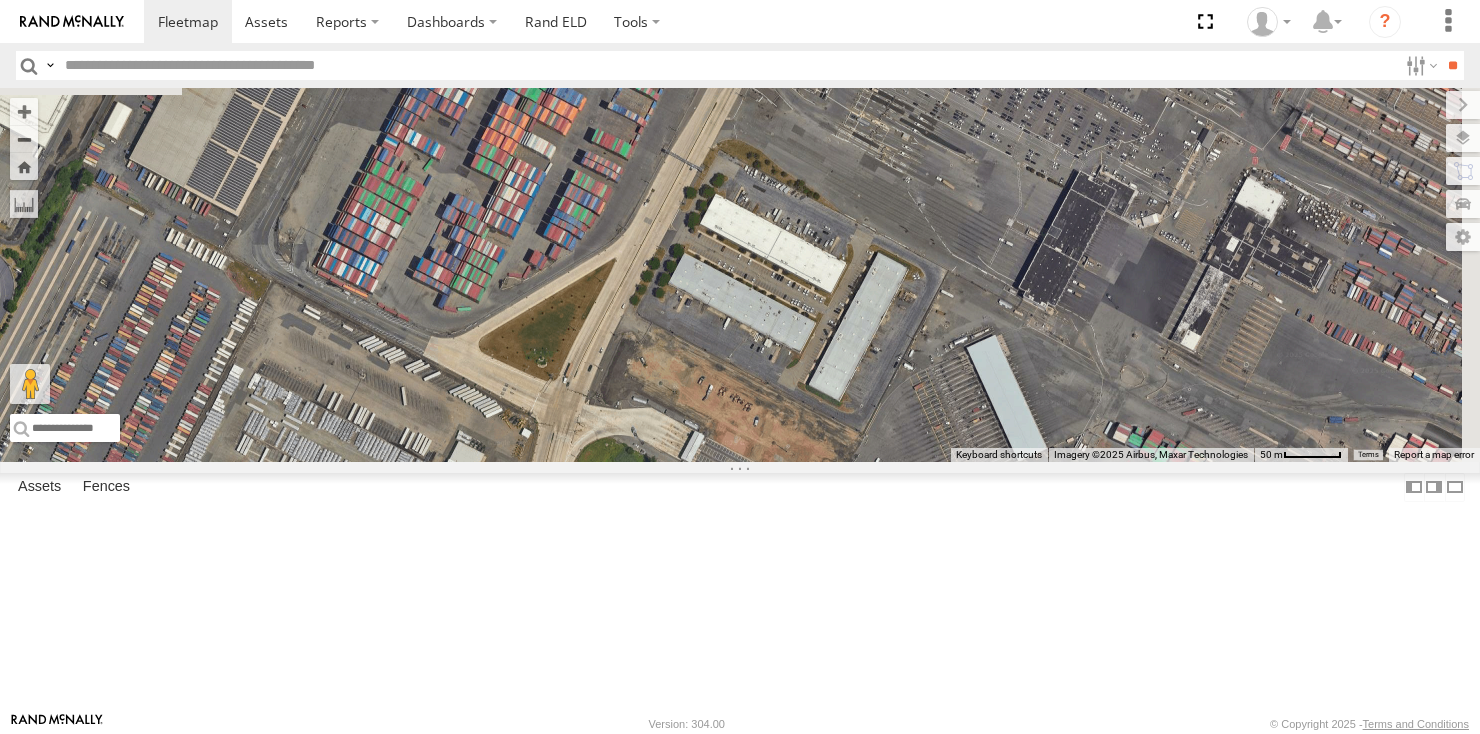 drag, startPoint x: 906, startPoint y: 370, endPoint x: 869, endPoint y: 591, distance: 224.07588 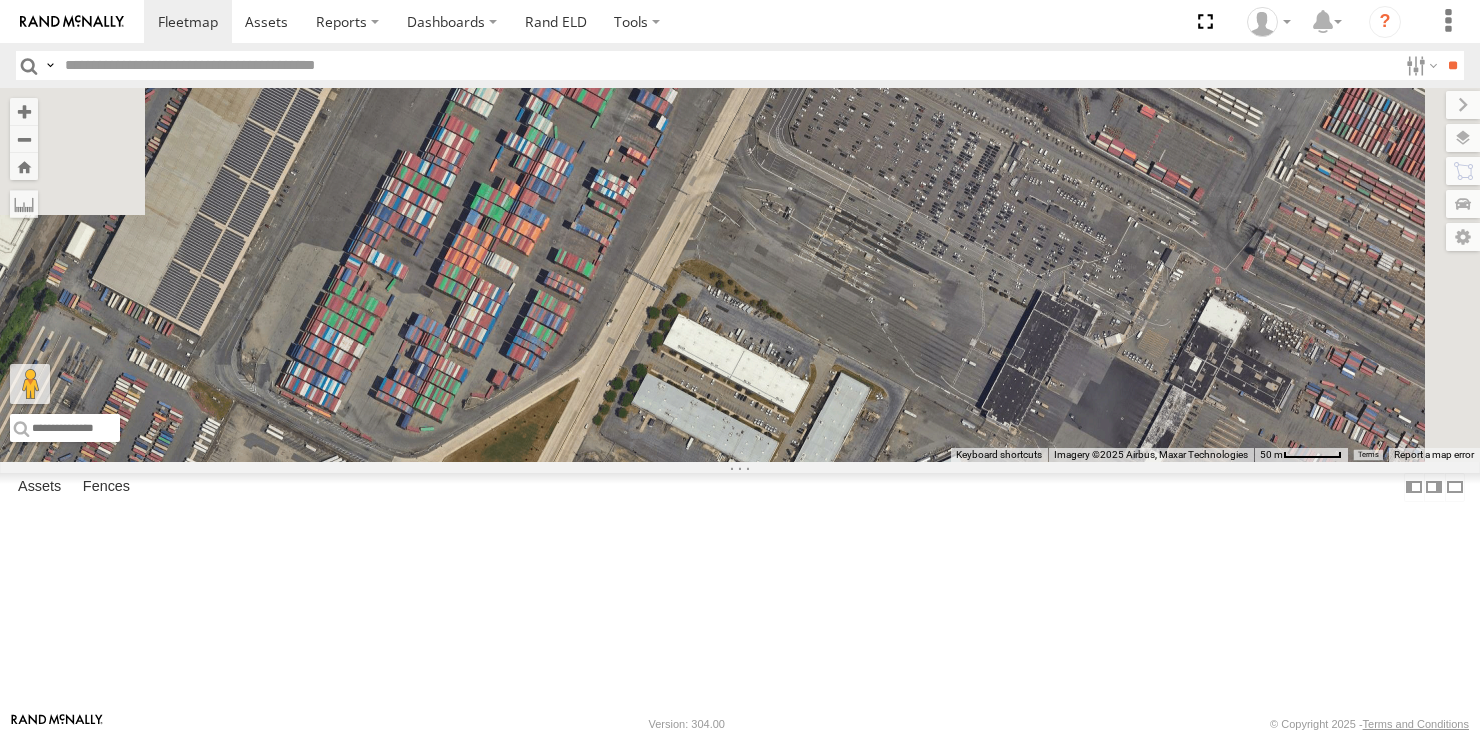 drag, startPoint x: 932, startPoint y: 379, endPoint x: 828, endPoint y: 603, distance: 246.96559 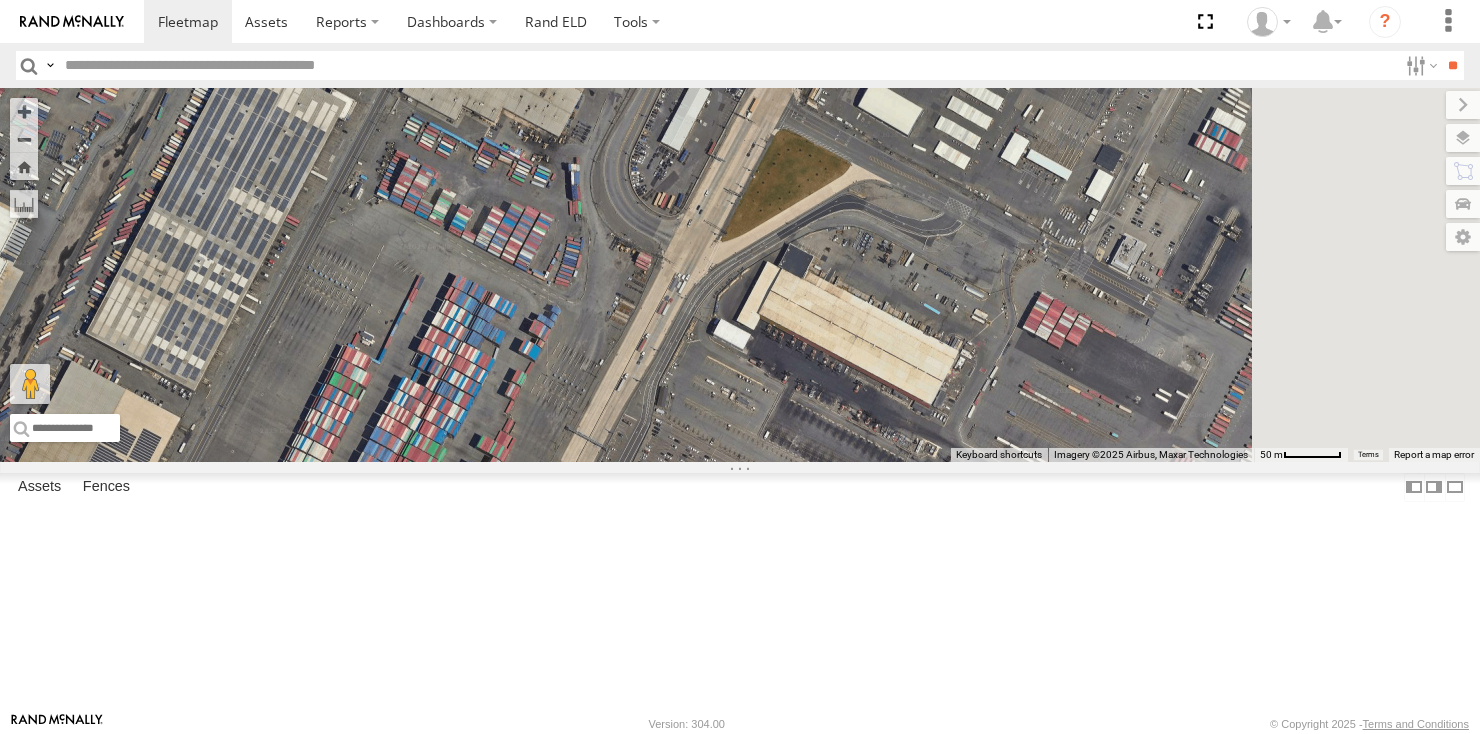 drag, startPoint x: 964, startPoint y: 383, endPoint x: 946, endPoint y: 420, distance: 41.14608 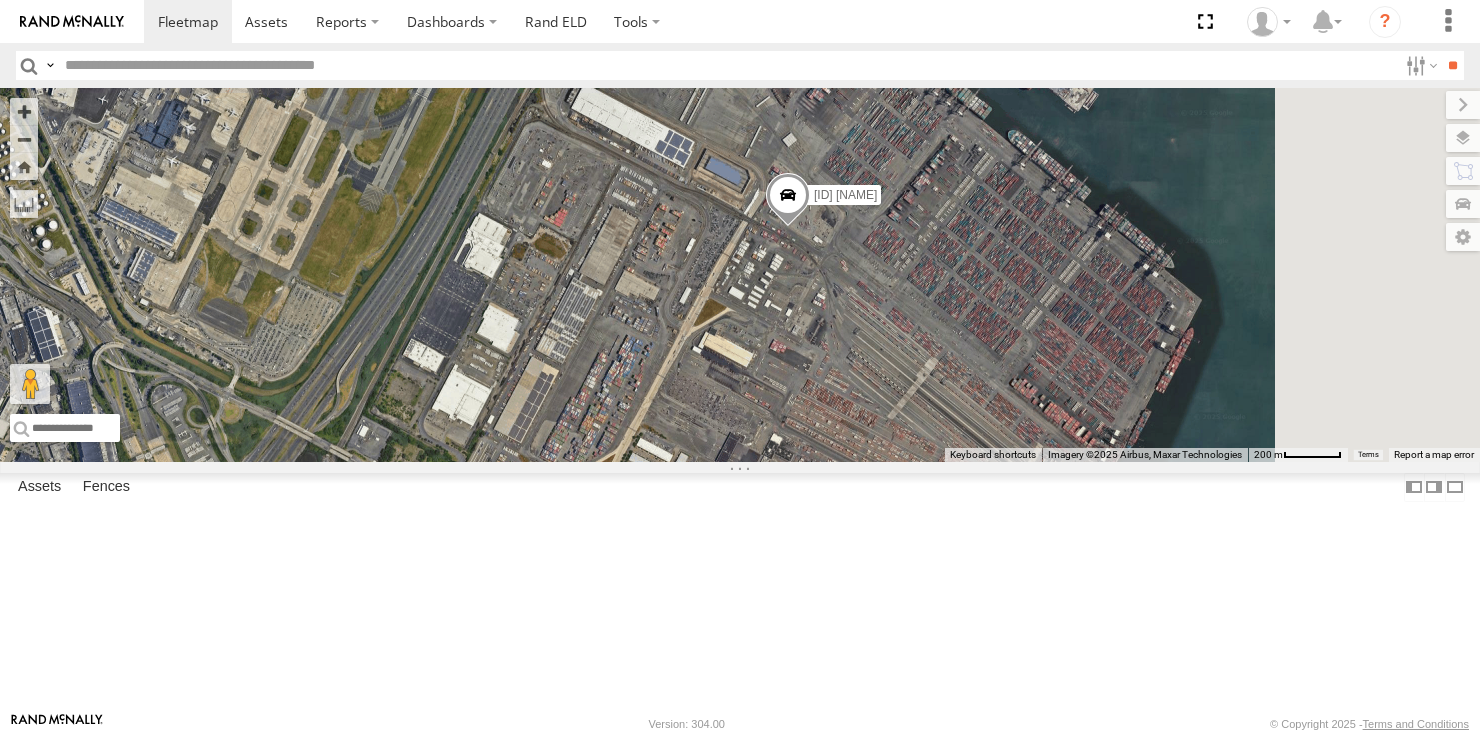 drag, startPoint x: 930, startPoint y: 323, endPoint x: 903, endPoint y: 472, distance: 151.42654 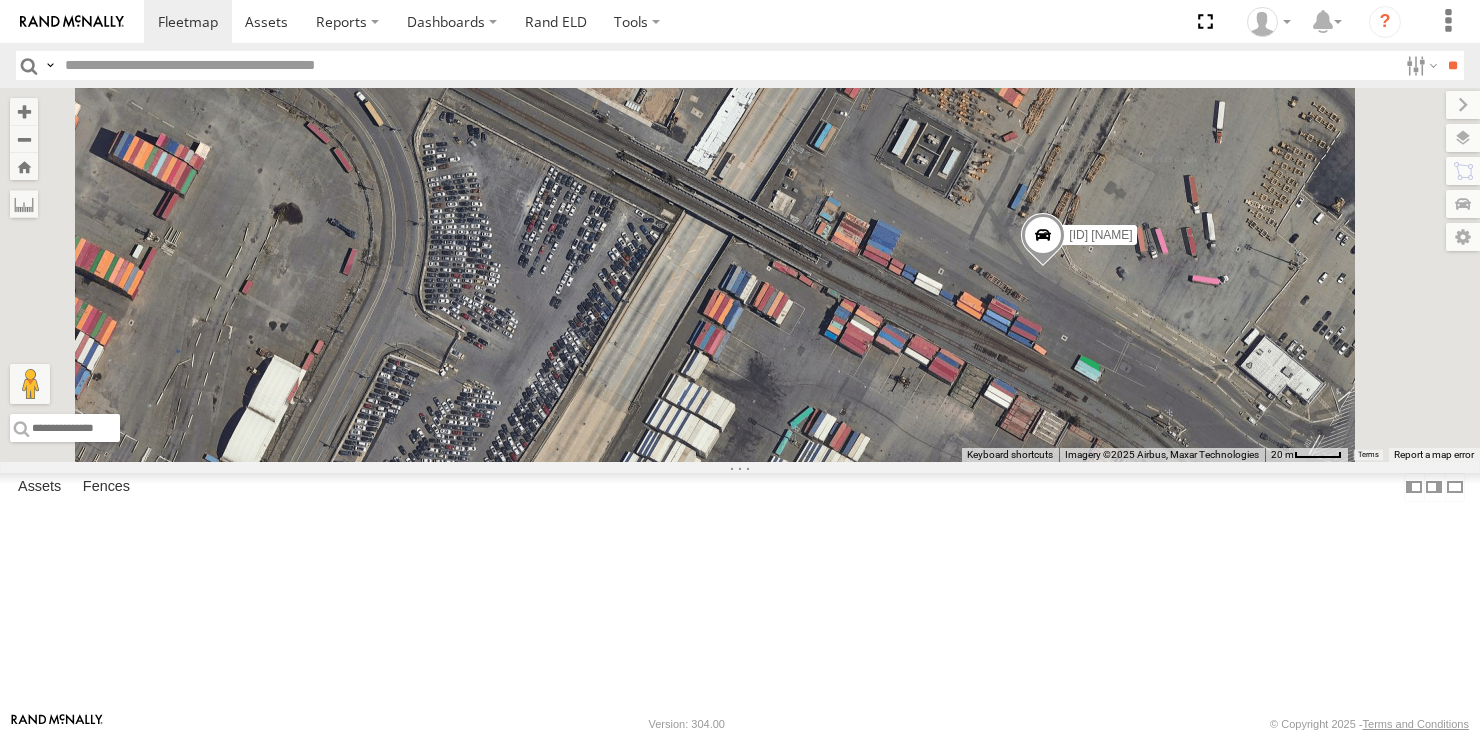 drag, startPoint x: 927, startPoint y: 489, endPoint x: 927, endPoint y: 539, distance: 50 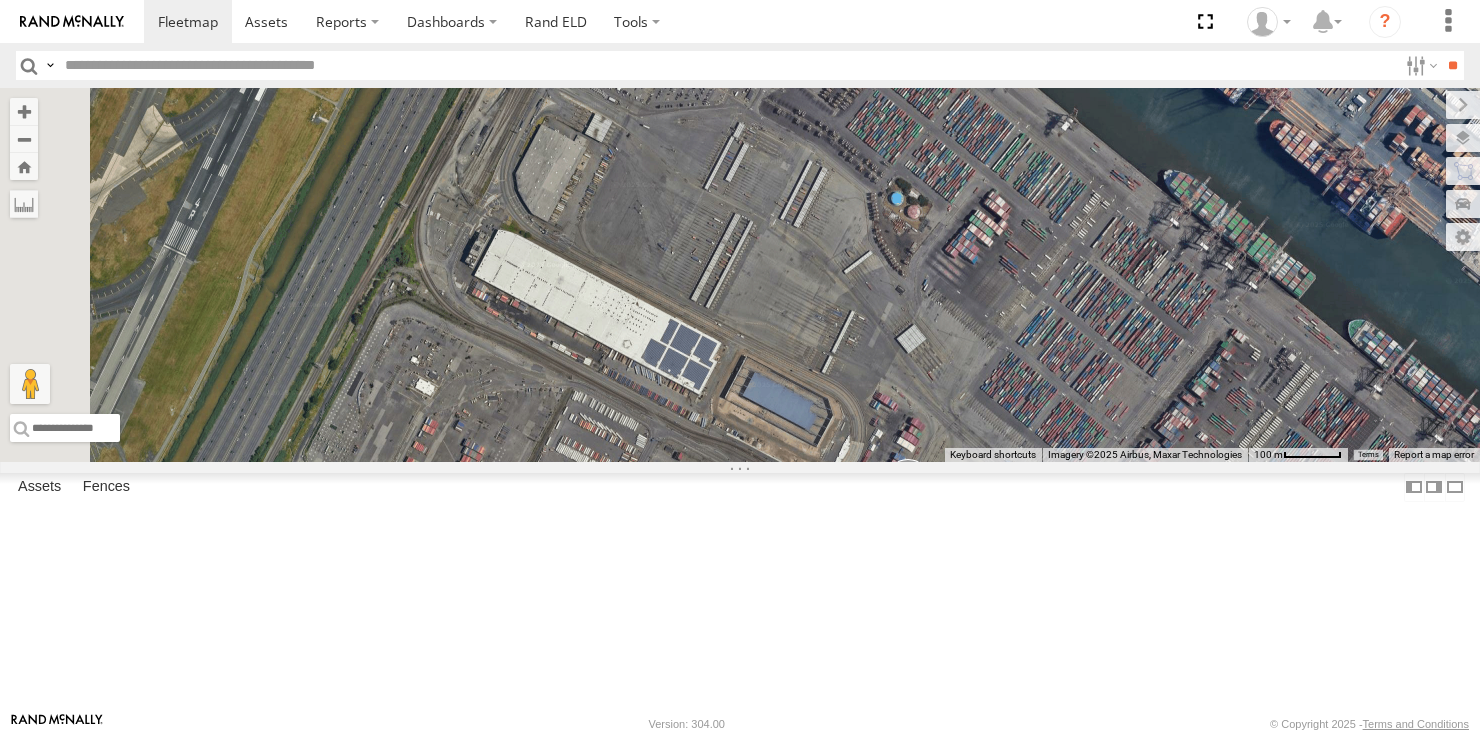 drag, startPoint x: 839, startPoint y: 481, endPoint x: 988, endPoint y: 635, distance: 214.28252 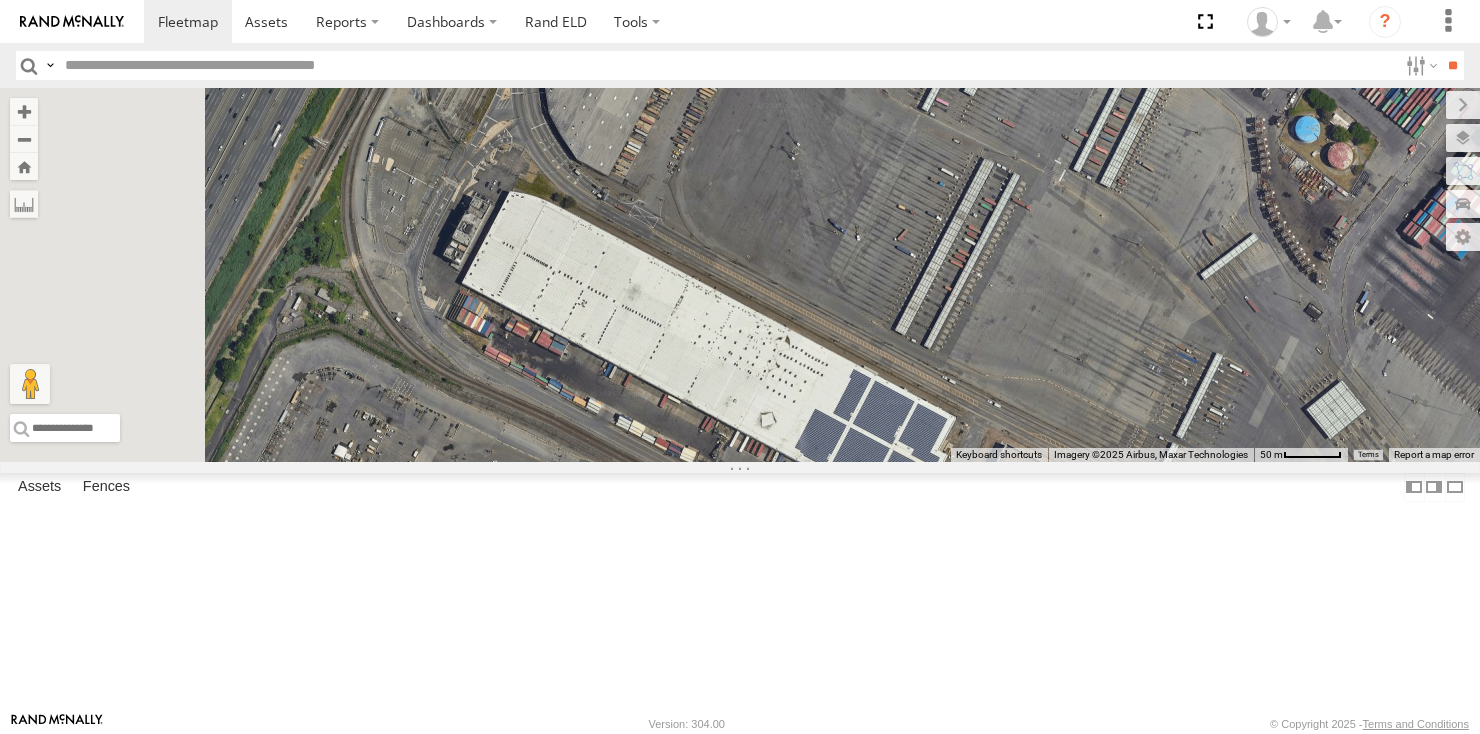 drag, startPoint x: 620, startPoint y: 448, endPoint x: 838, endPoint y: 671, distance: 311.85413 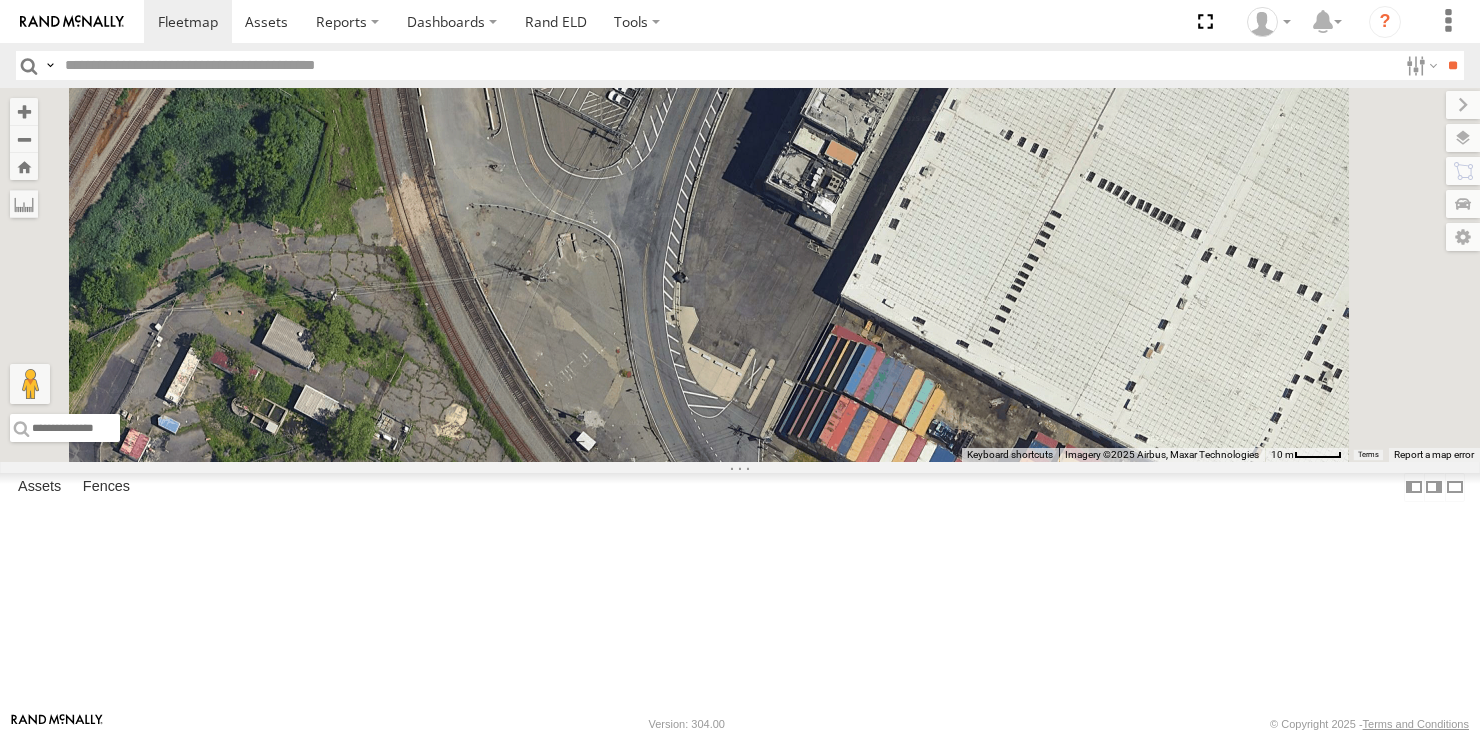 drag, startPoint x: 887, startPoint y: 479, endPoint x: 884, endPoint y: 499, distance: 20.22375 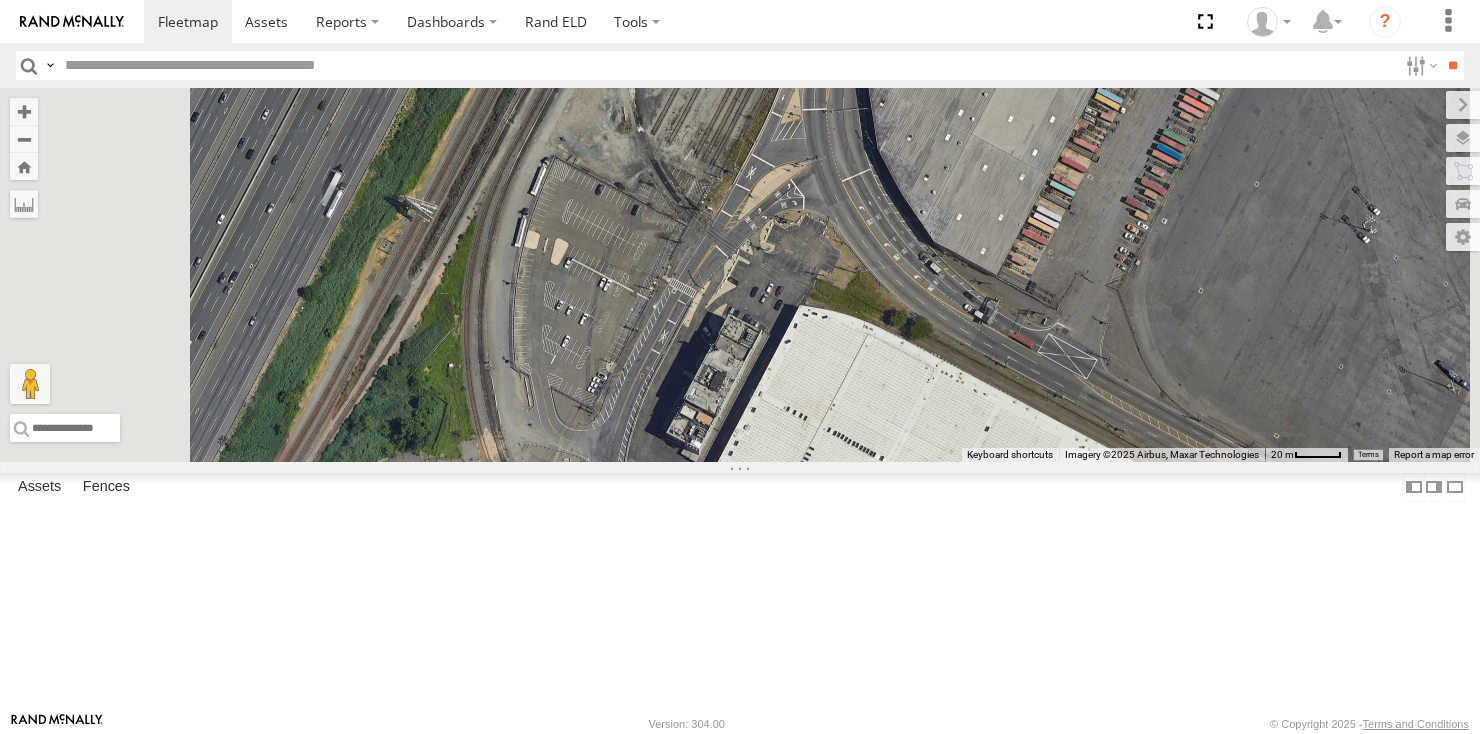 drag, startPoint x: 901, startPoint y: 452, endPoint x: 867, endPoint y: 597, distance: 148.93288 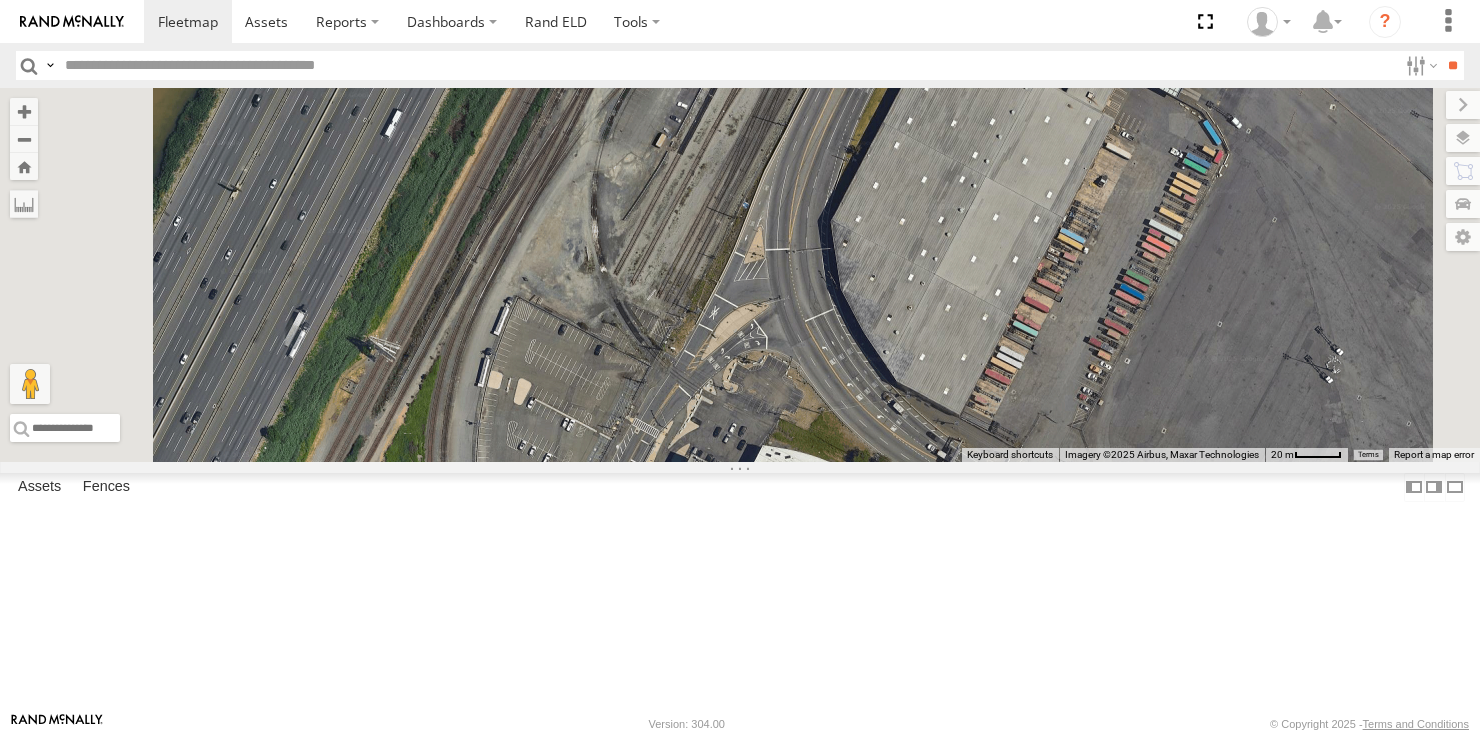 drag, startPoint x: 855, startPoint y: 635, endPoint x: 852, endPoint y: 655, distance: 20.22375 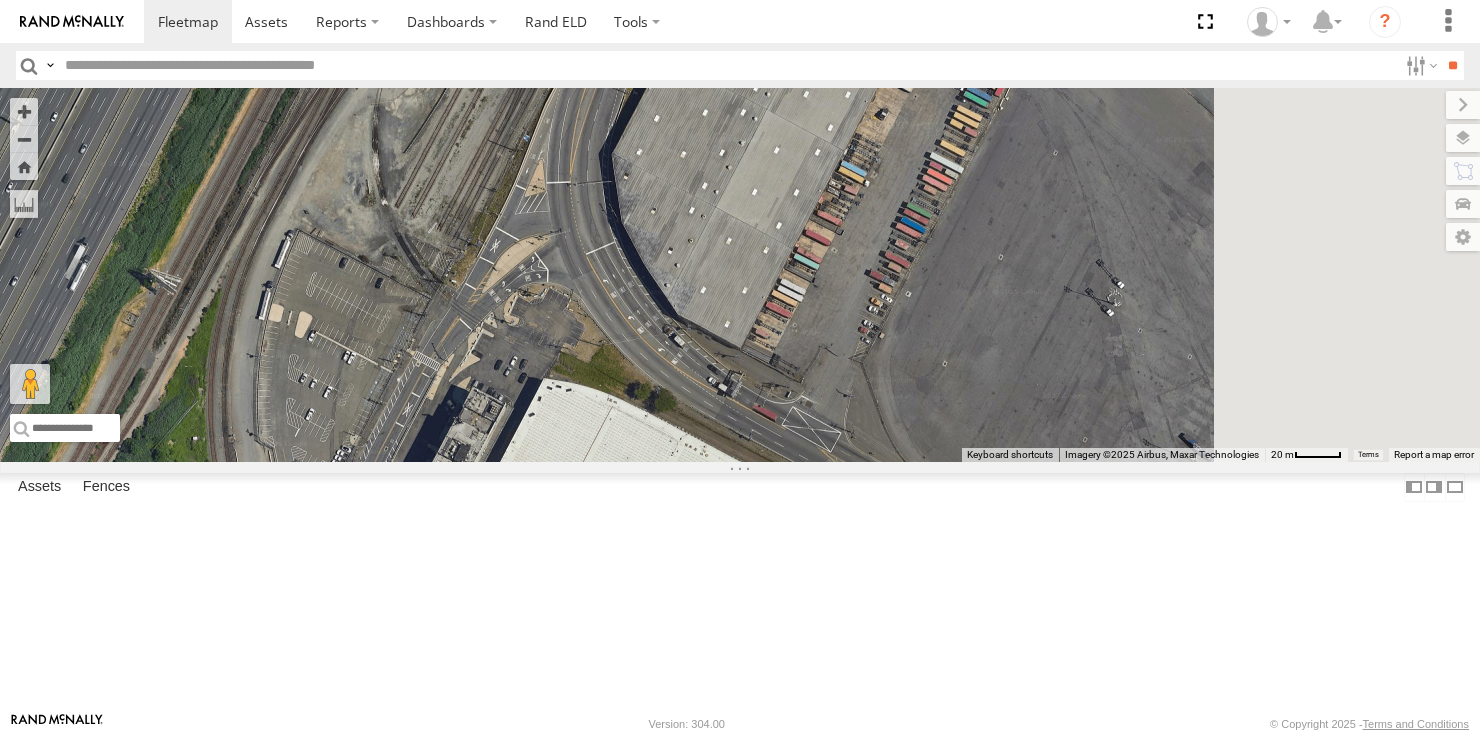 drag, startPoint x: 904, startPoint y: 460, endPoint x: 840, endPoint y: 418, distance: 76.55064 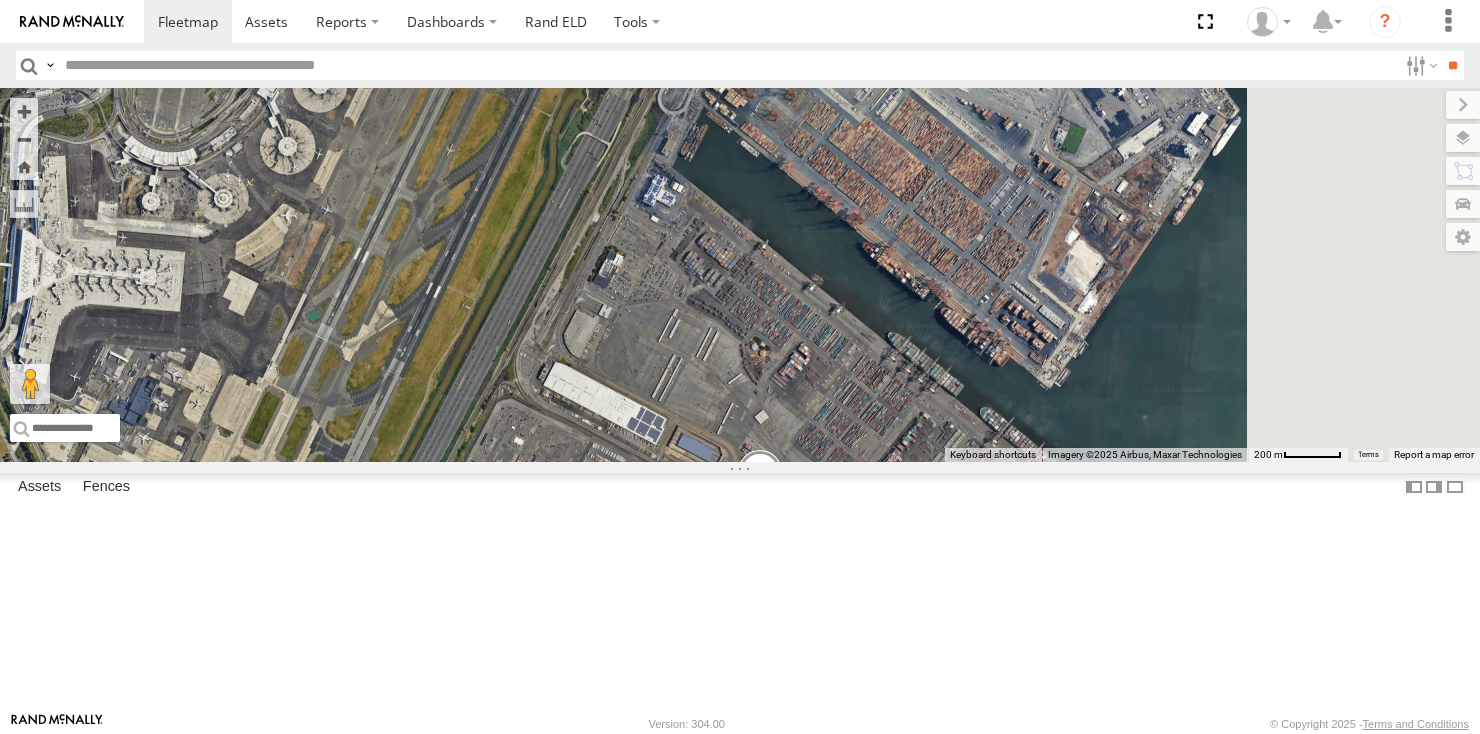 click on "468334 [LAST] 54782 Hino 245047 [LAST] 245048 [LAST] 468333 [LAST] 468332 [LAST] JTSP Hino" at bounding box center (740, 275) 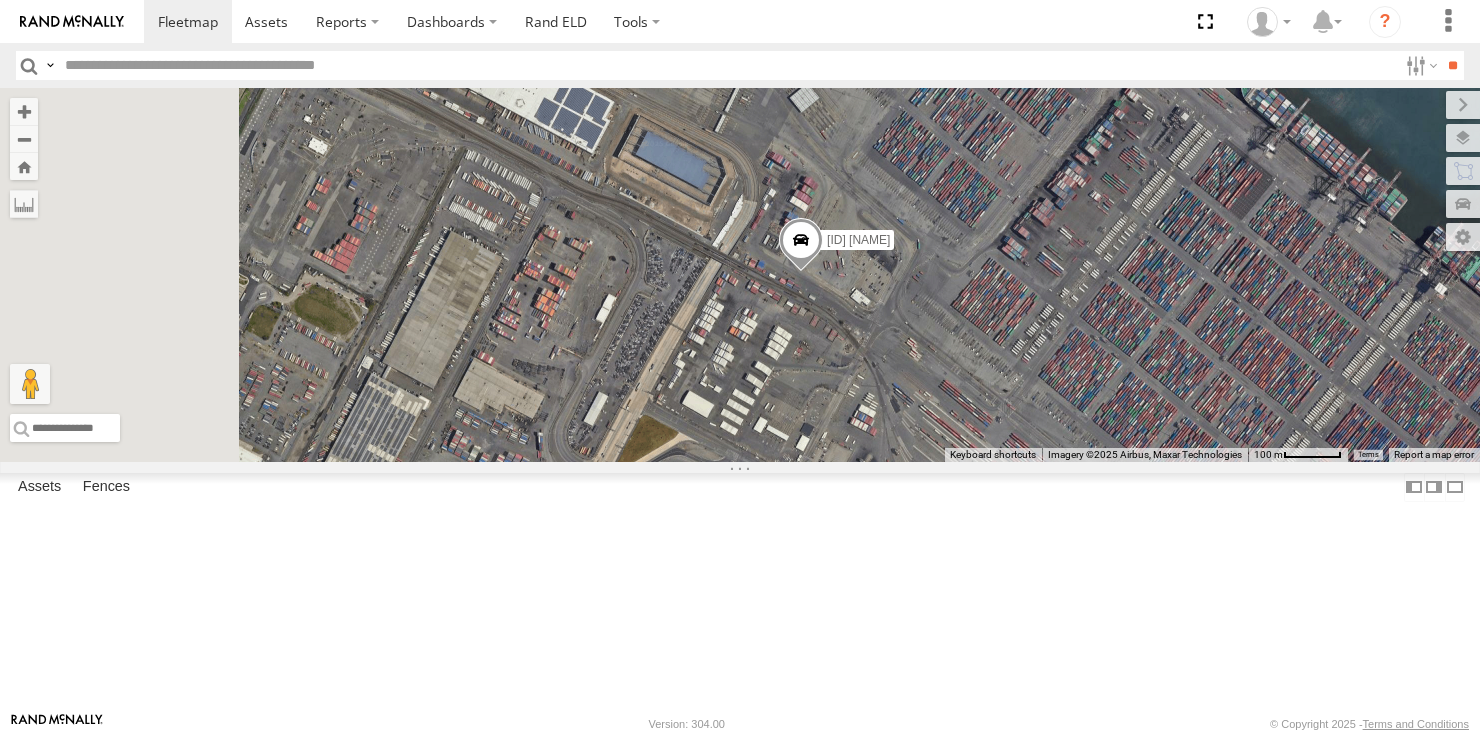 drag, startPoint x: 860, startPoint y: 645, endPoint x: 920, endPoint y: 434, distance: 219.36499 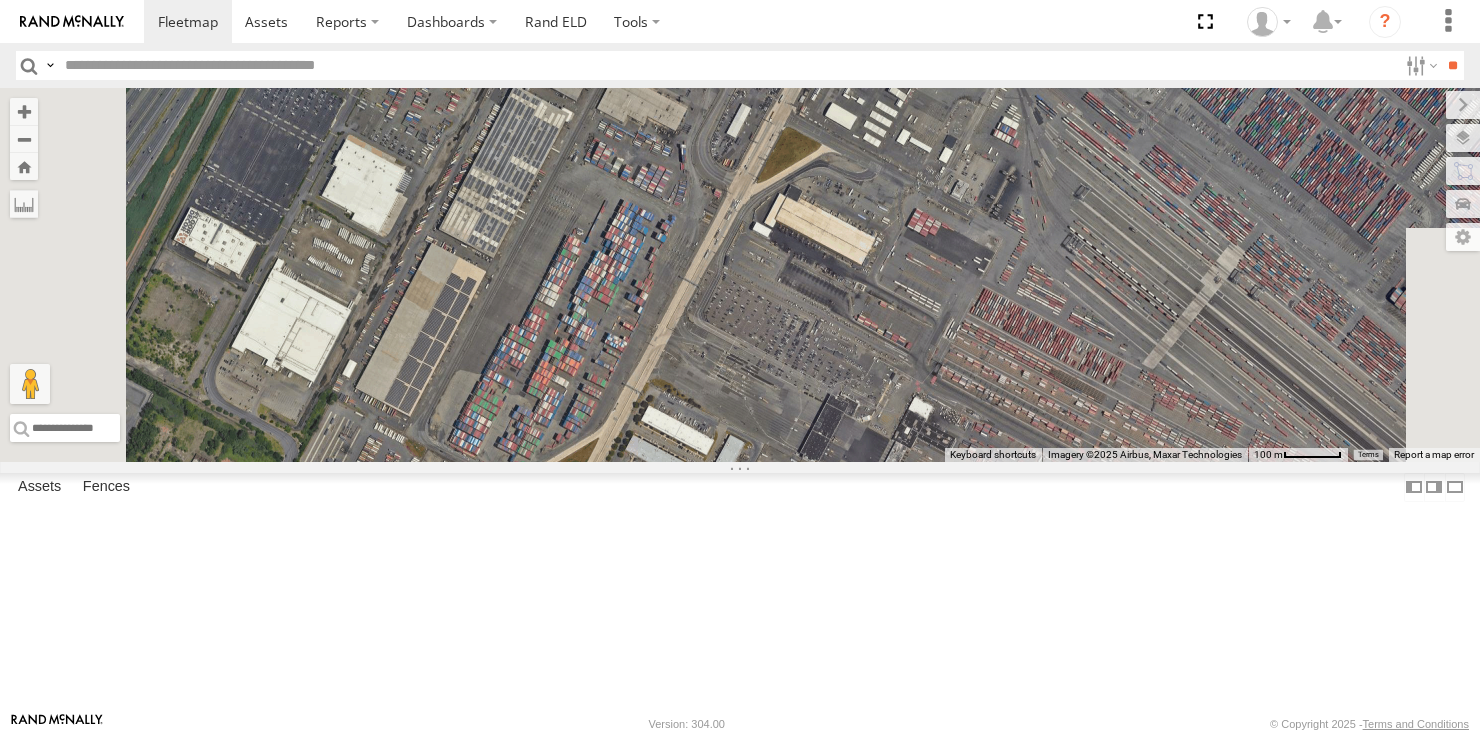 drag, startPoint x: 860, startPoint y: 622, endPoint x: 1003, endPoint y: 334, distance: 321.54782 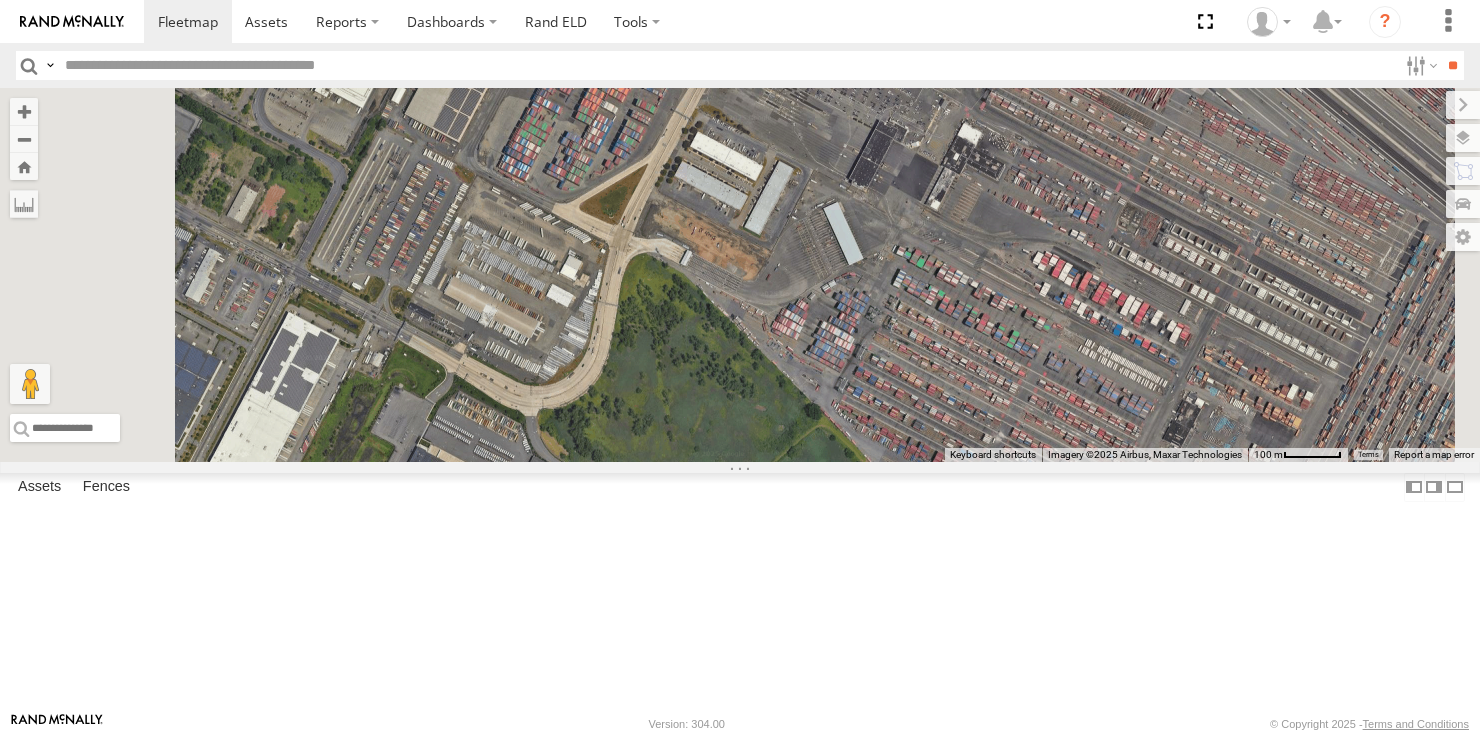drag, startPoint x: 881, startPoint y: 628, endPoint x: 930, endPoint y: 352, distance: 280.3159 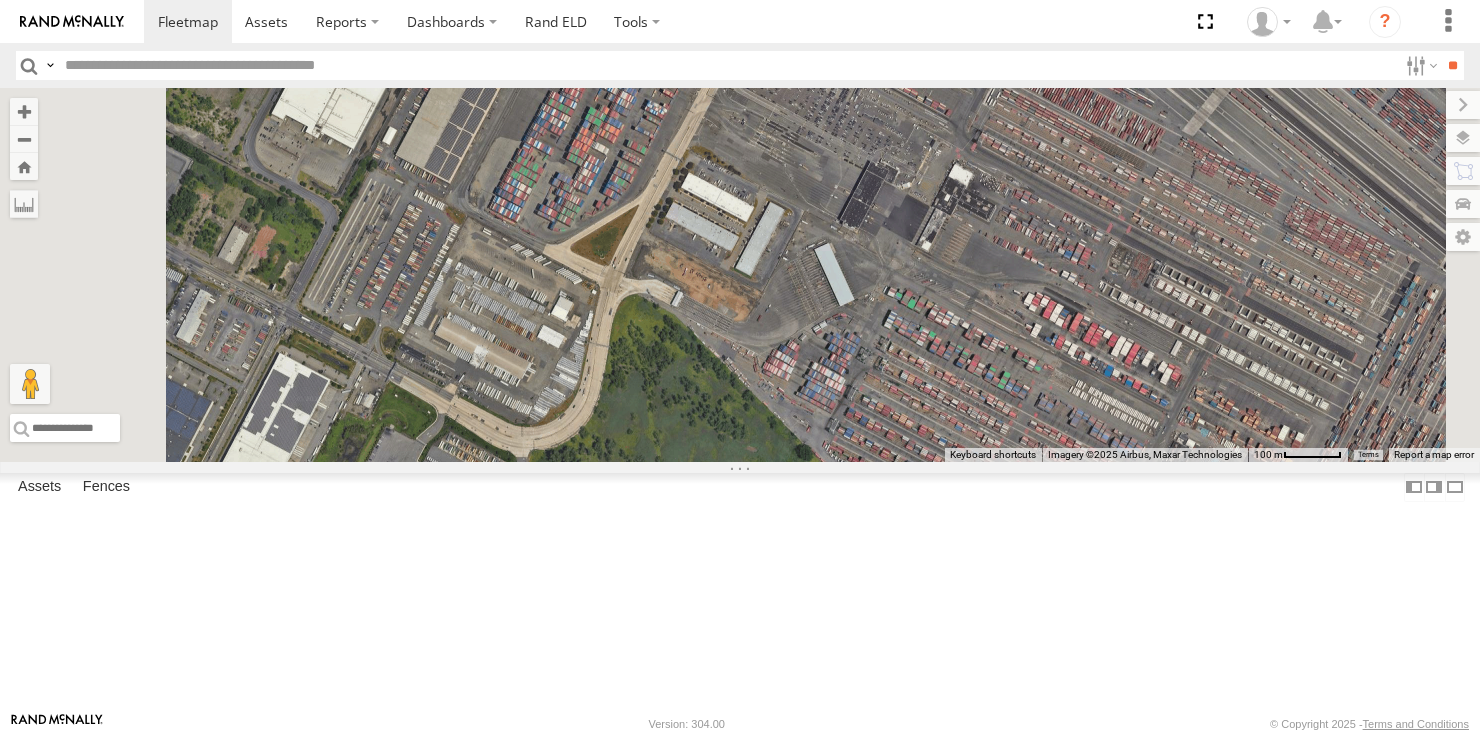 drag, startPoint x: 902, startPoint y: 452, endPoint x: 899, endPoint y: 487, distance: 35.128338 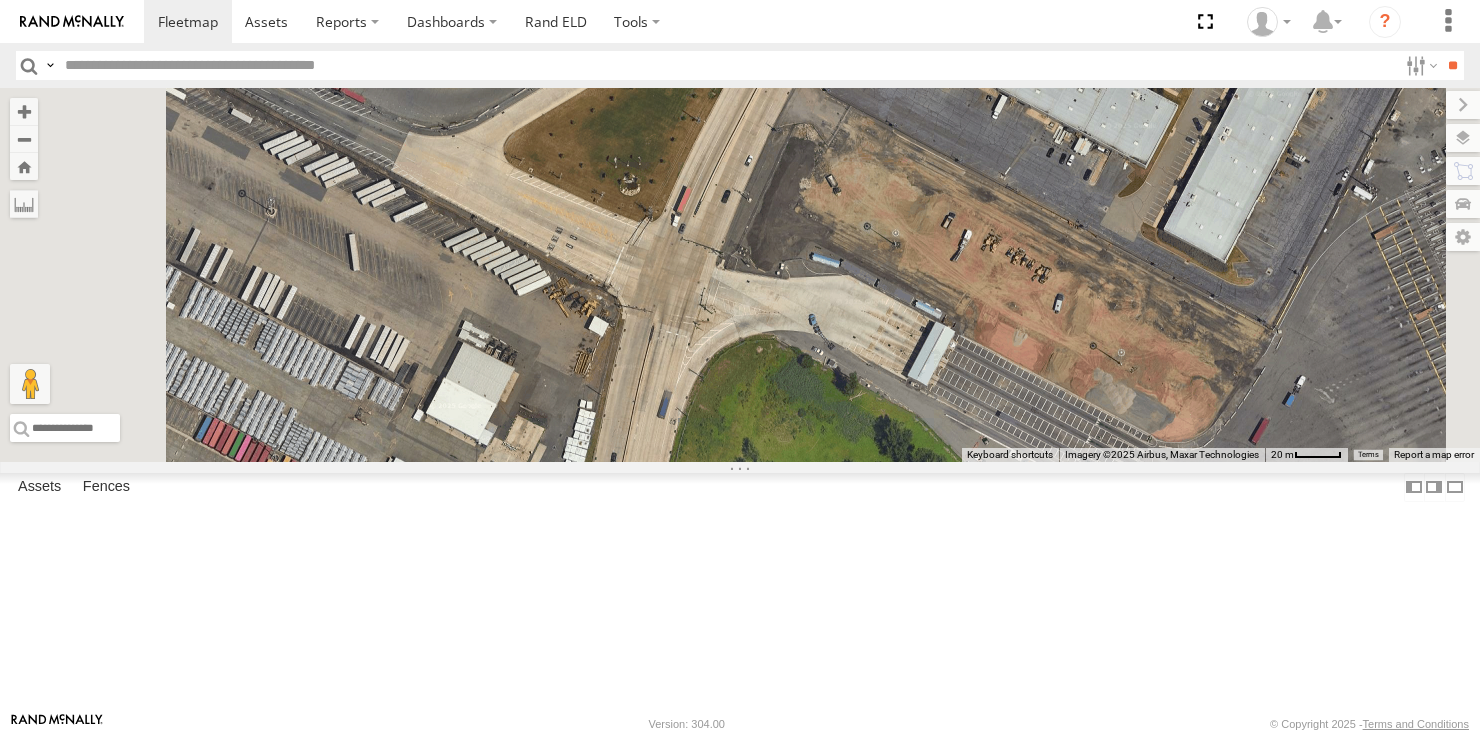 drag, startPoint x: 790, startPoint y: 475, endPoint x: 988, endPoint y: 565, distance: 217.49483 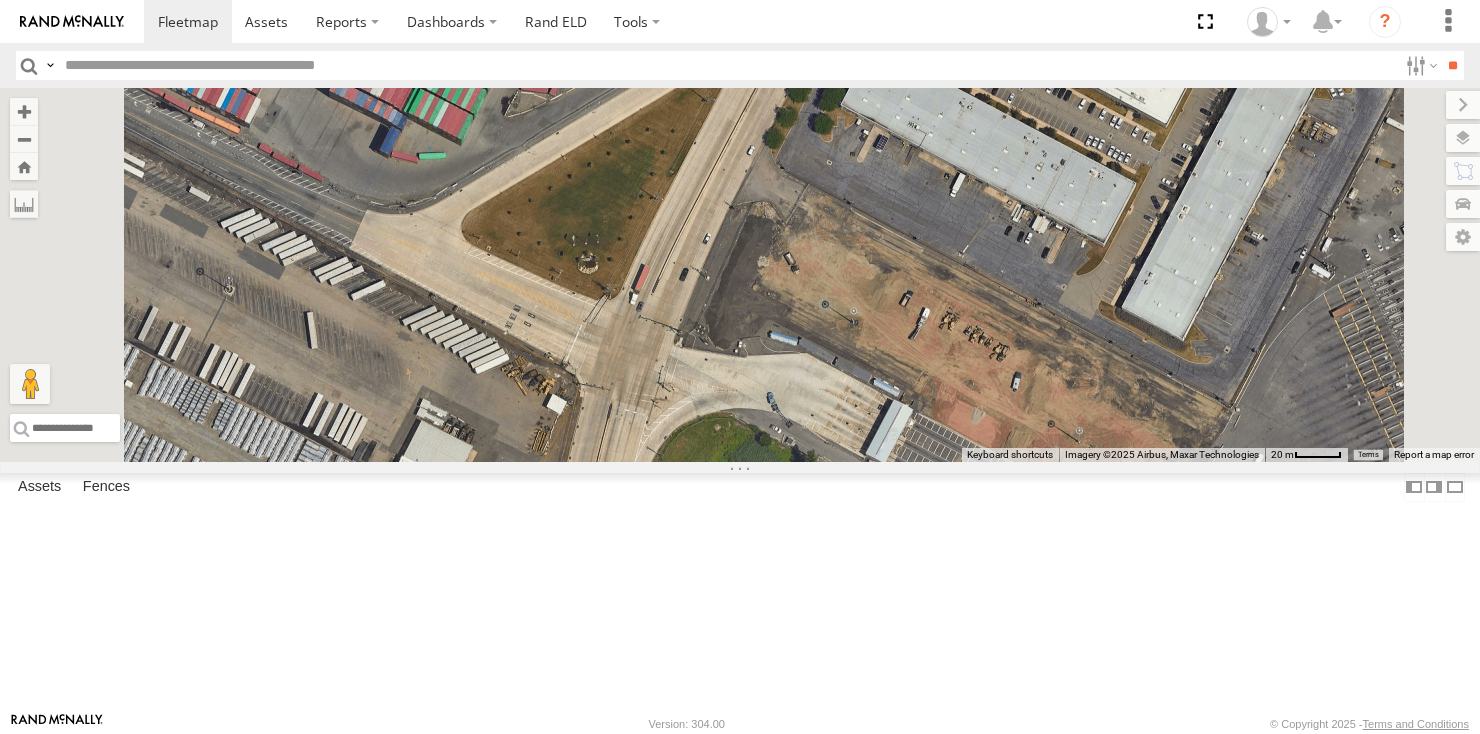 drag, startPoint x: 997, startPoint y: 483, endPoint x: 954, endPoint y: 563, distance: 90.824005 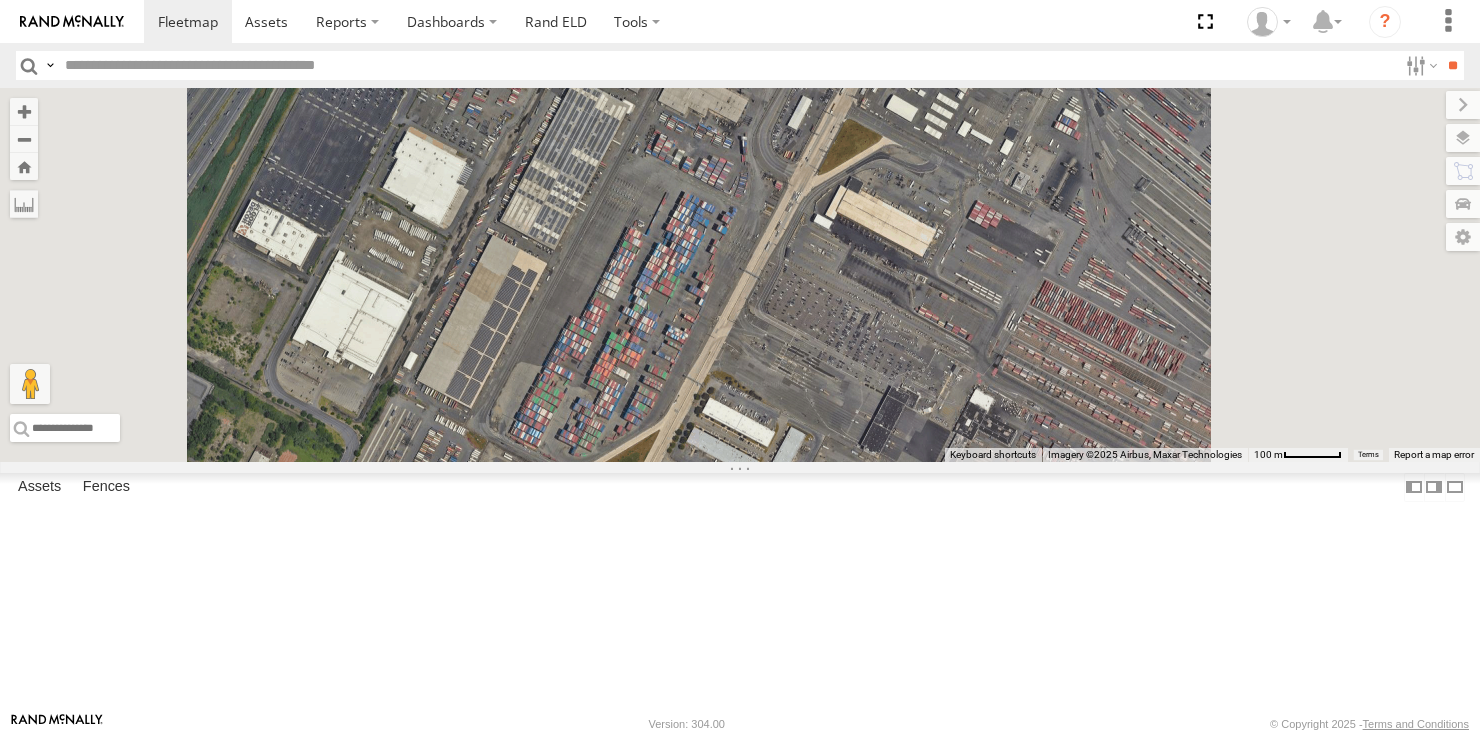 drag, startPoint x: 956, startPoint y: 508, endPoint x: 923, endPoint y: 564, distance: 65 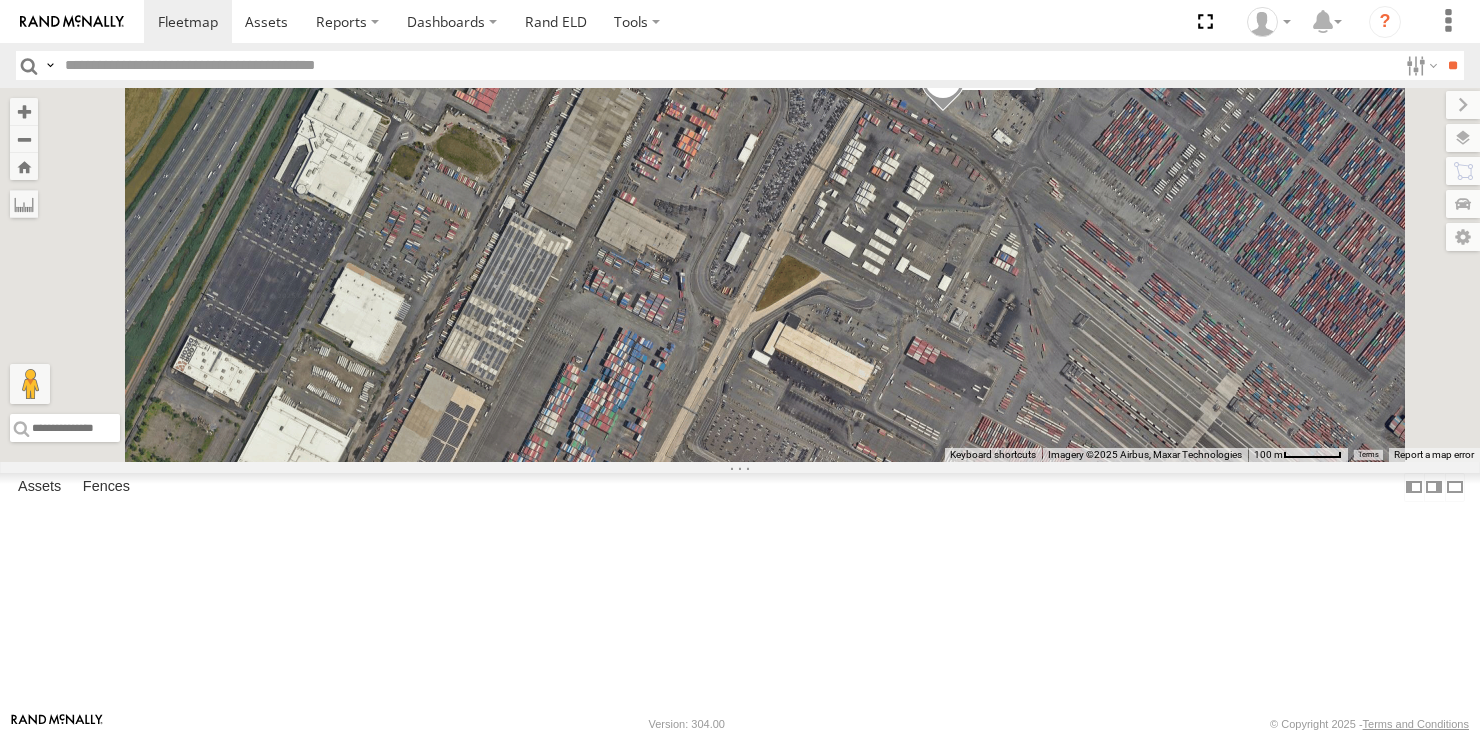 drag, startPoint x: 993, startPoint y: 518, endPoint x: 976, endPoint y: 559, distance: 44.38468 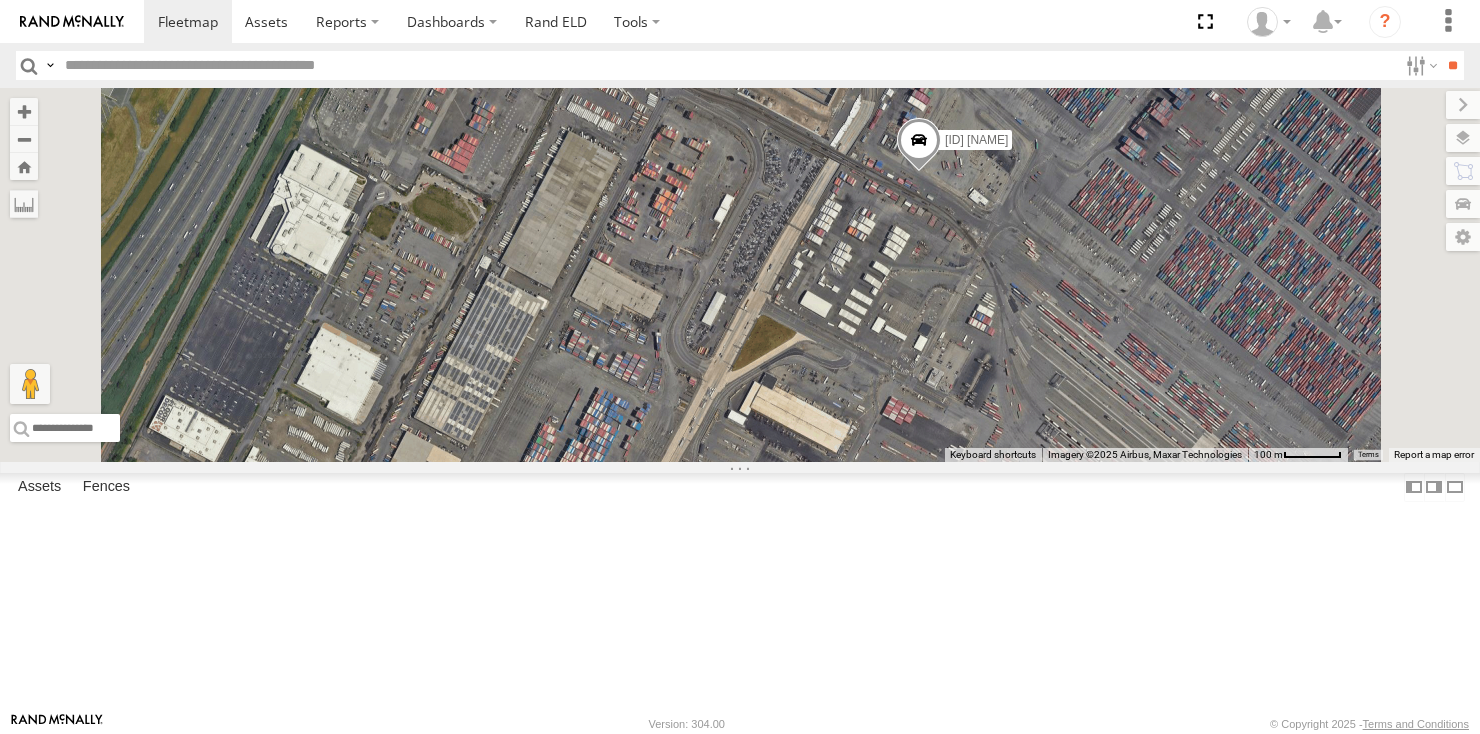 drag, startPoint x: 996, startPoint y: 484, endPoint x: 977, endPoint y: 535, distance: 54.42426 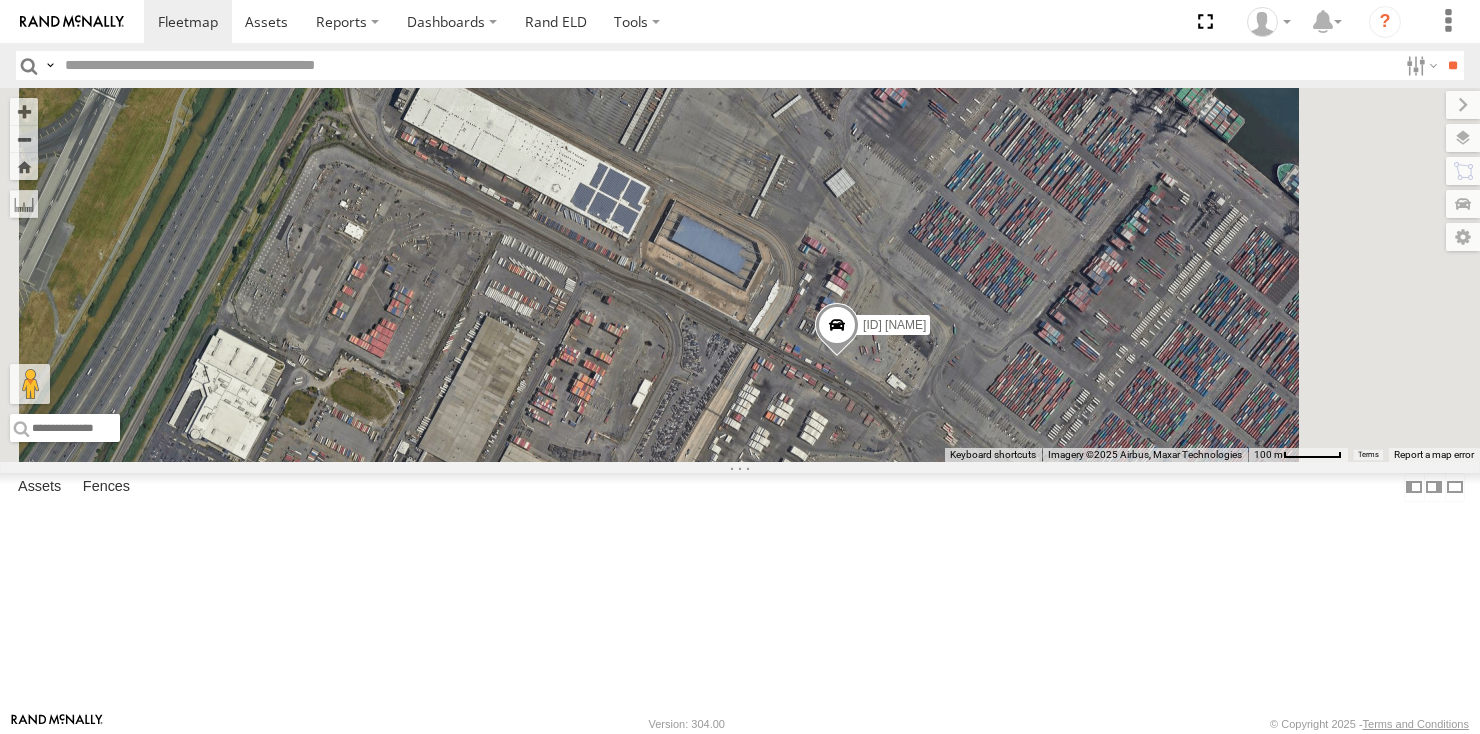 drag, startPoint x: 1044, startPoint y: 412, endPoint x: 964, endPoint y: 587, distance: 192.41881 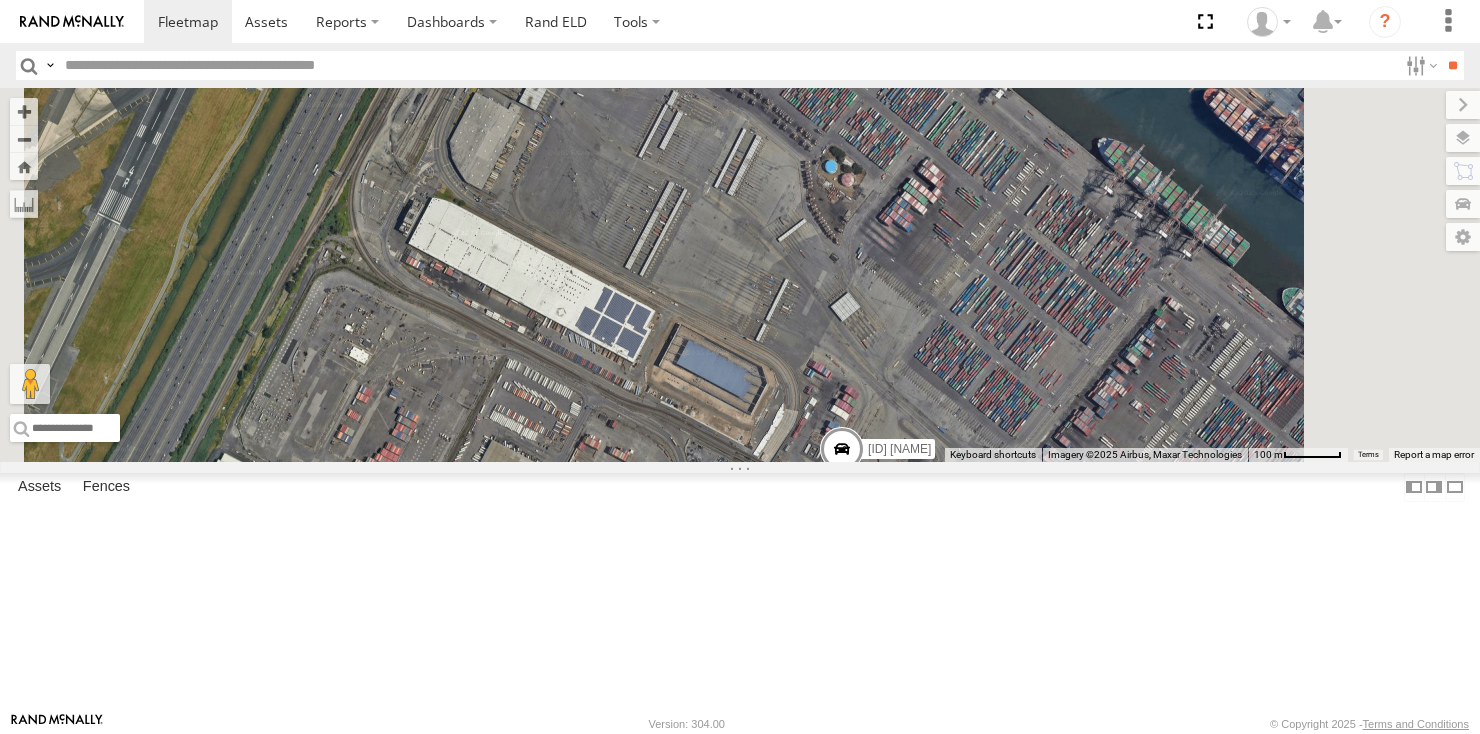 drag, startPoint x: 950, startPoint y: 543, endPoint x: 957, endPoint y: 634, distance: 91.26884 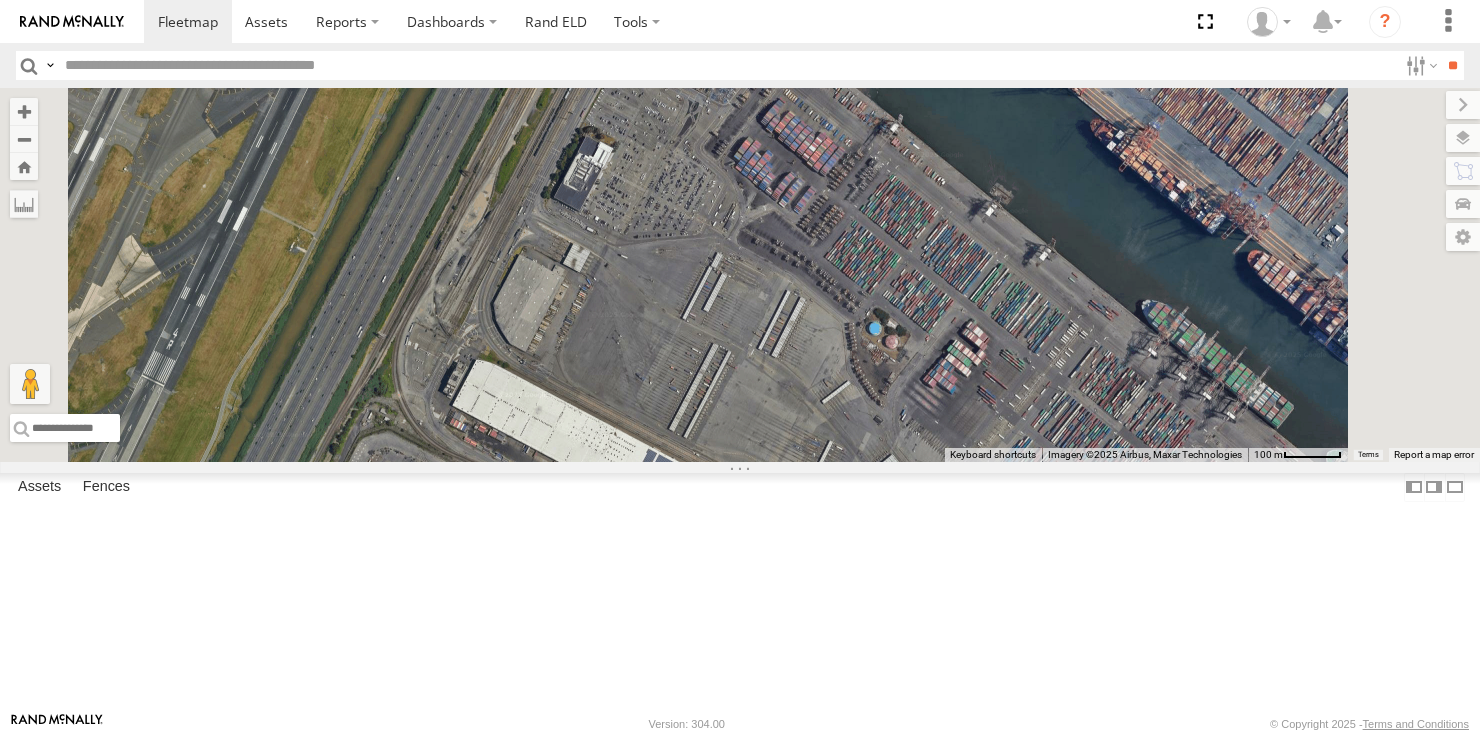 drag, startPoint x: 867, startPoint y: 495, endPoint x: 909, endPoint y: 628, distance: 139.47401 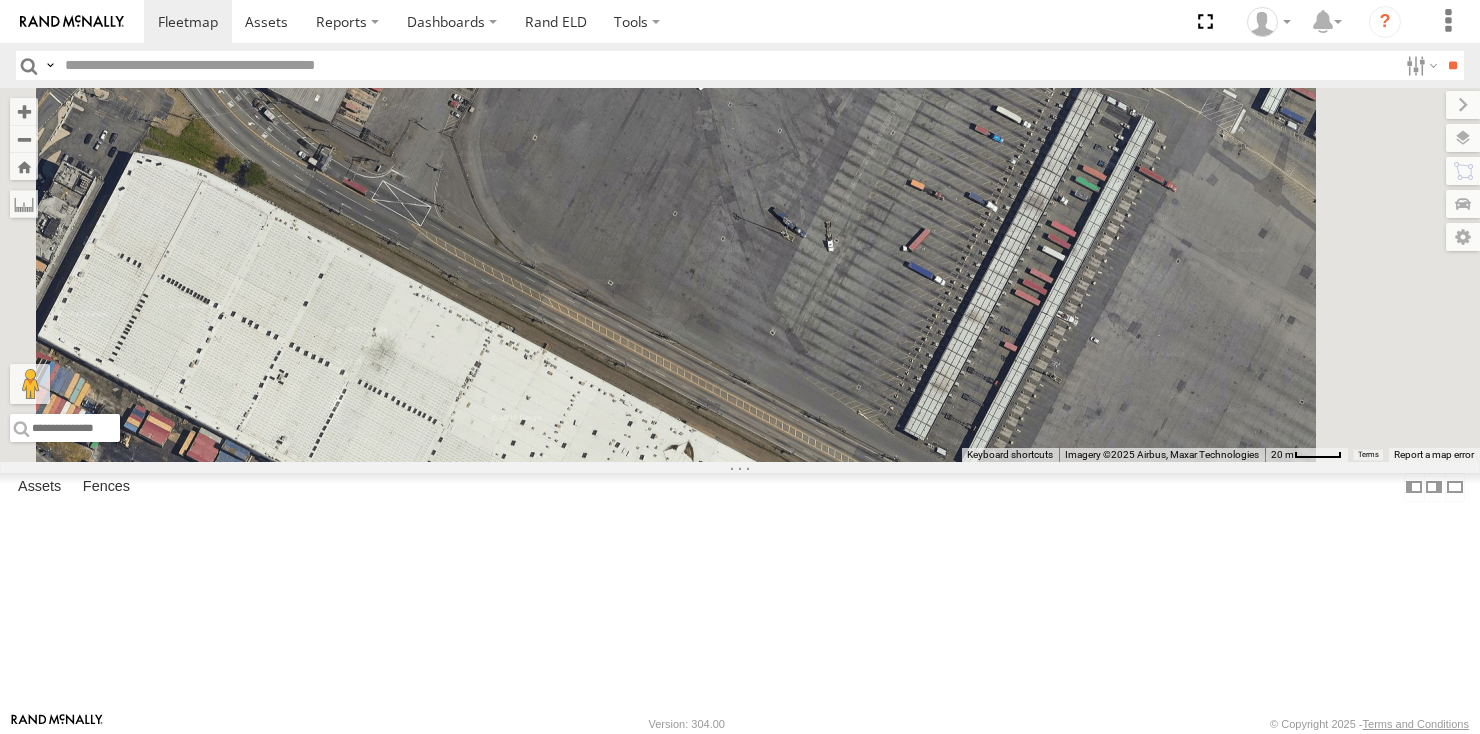 drag, startPoint x: 748, startPoint y: 448, endPoint x: 968, endPoint y: 661, distance: 306.21725 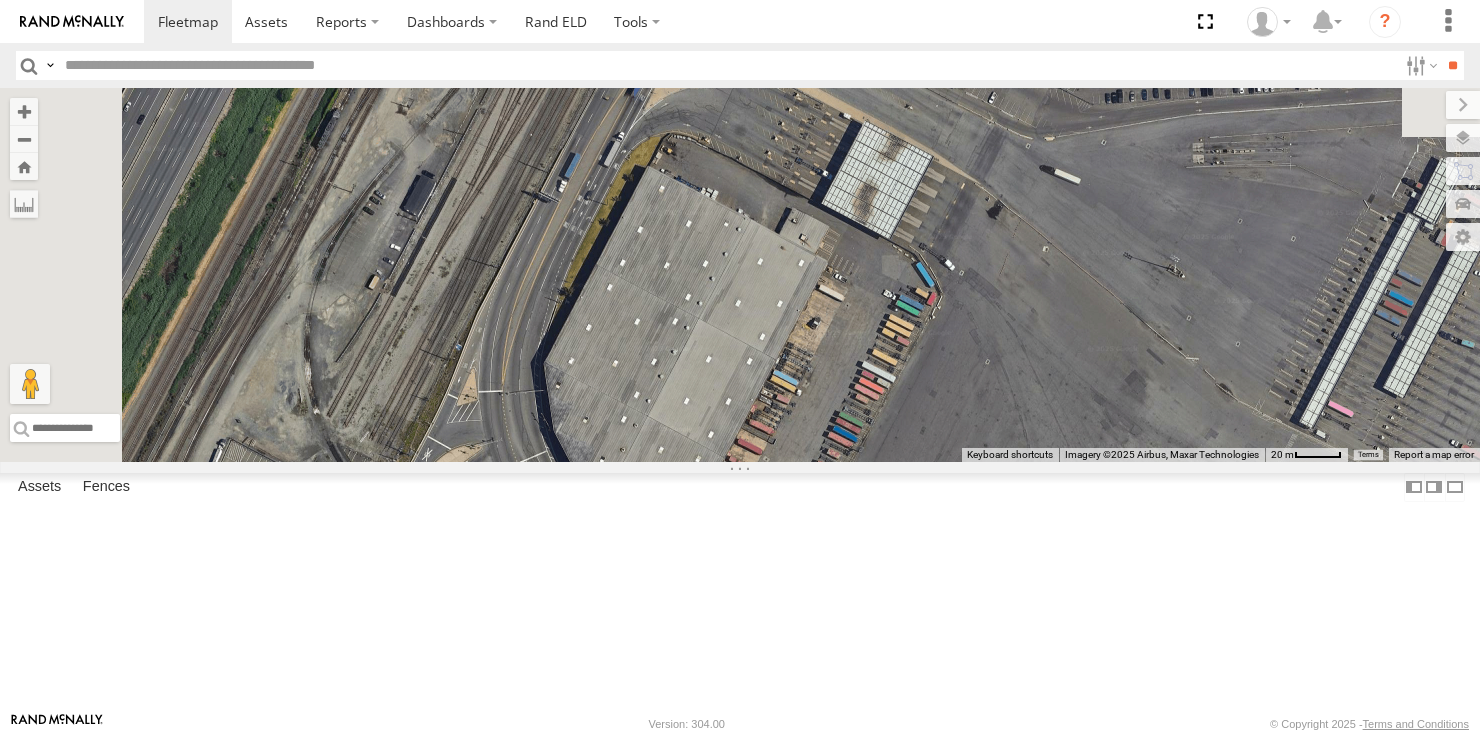 drag, startPoint x: 913, startPoint y: 446, endPoint x: 900, endPoint y: 618, distance: 172.49059 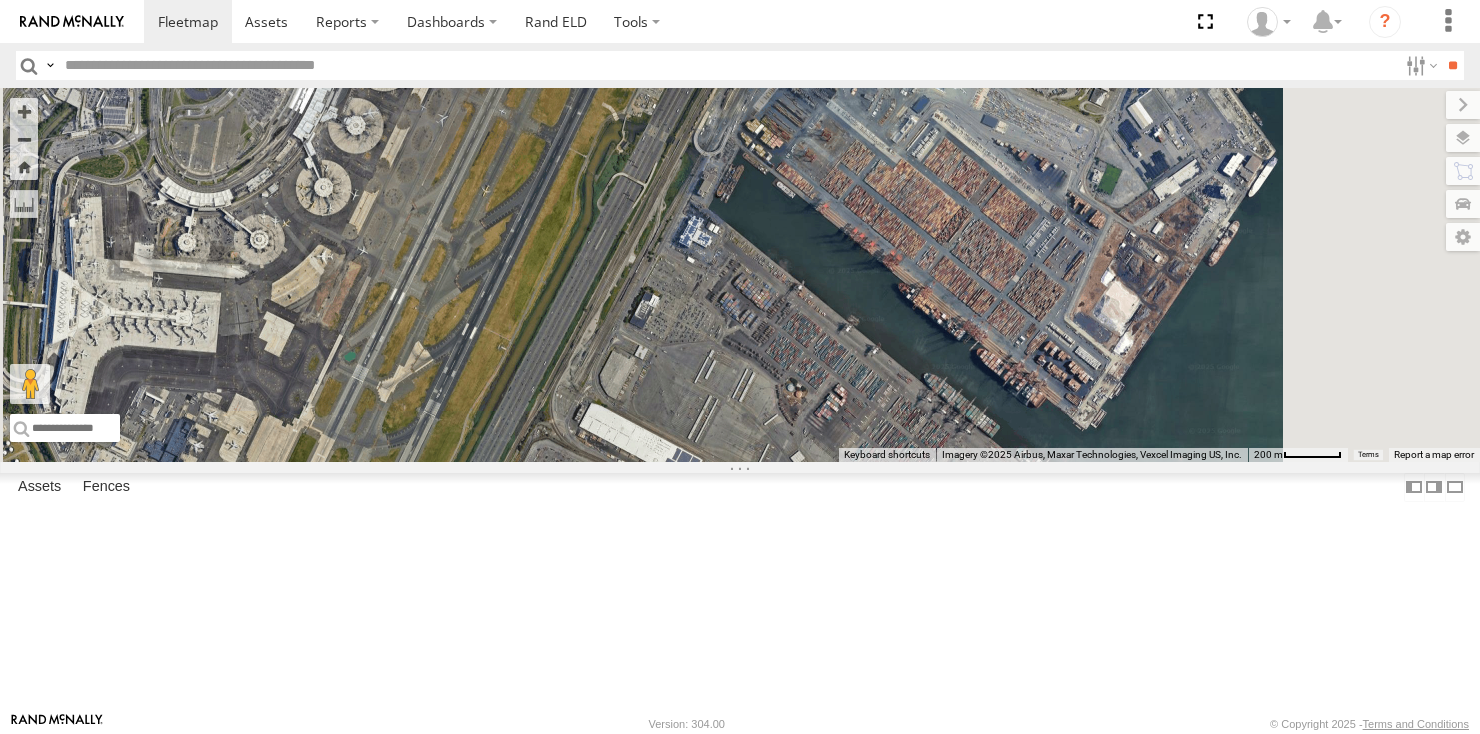 drag, startPoint x: 1088, startPoint y: 616, endPoint x: 936, endPoint y: 505, distance: 188.2153 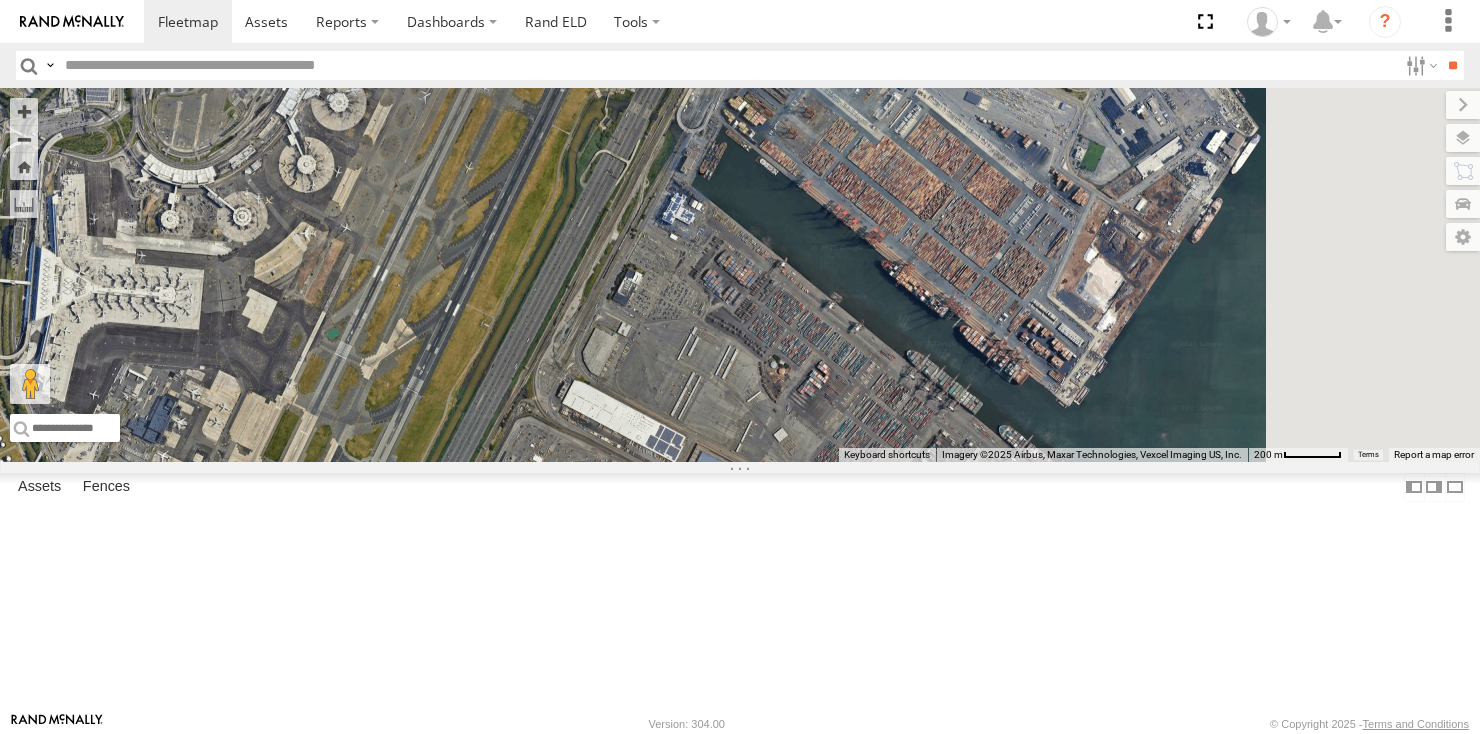 click on "245047 Shawn
All Assets
40.1234 -74.70068
Video
468333 Lee
All Assets
E Bay Ave
Elizabeth
40.67628 -74.15664
Video" at bounding box center (0, 0) 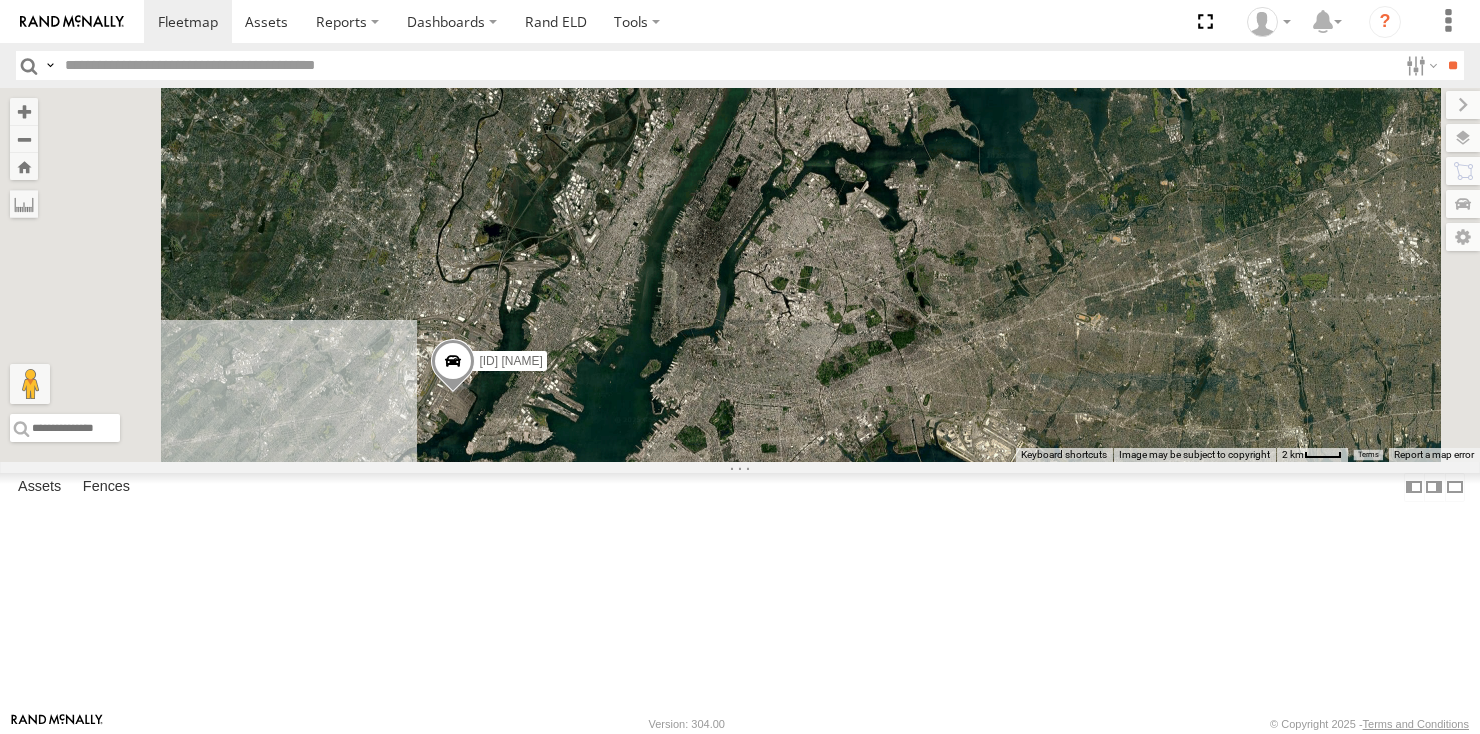 drag, startPoint x: 716, startPoint y: 579, endPoint x: 852, endPoint y: 355, distance: 262.05344 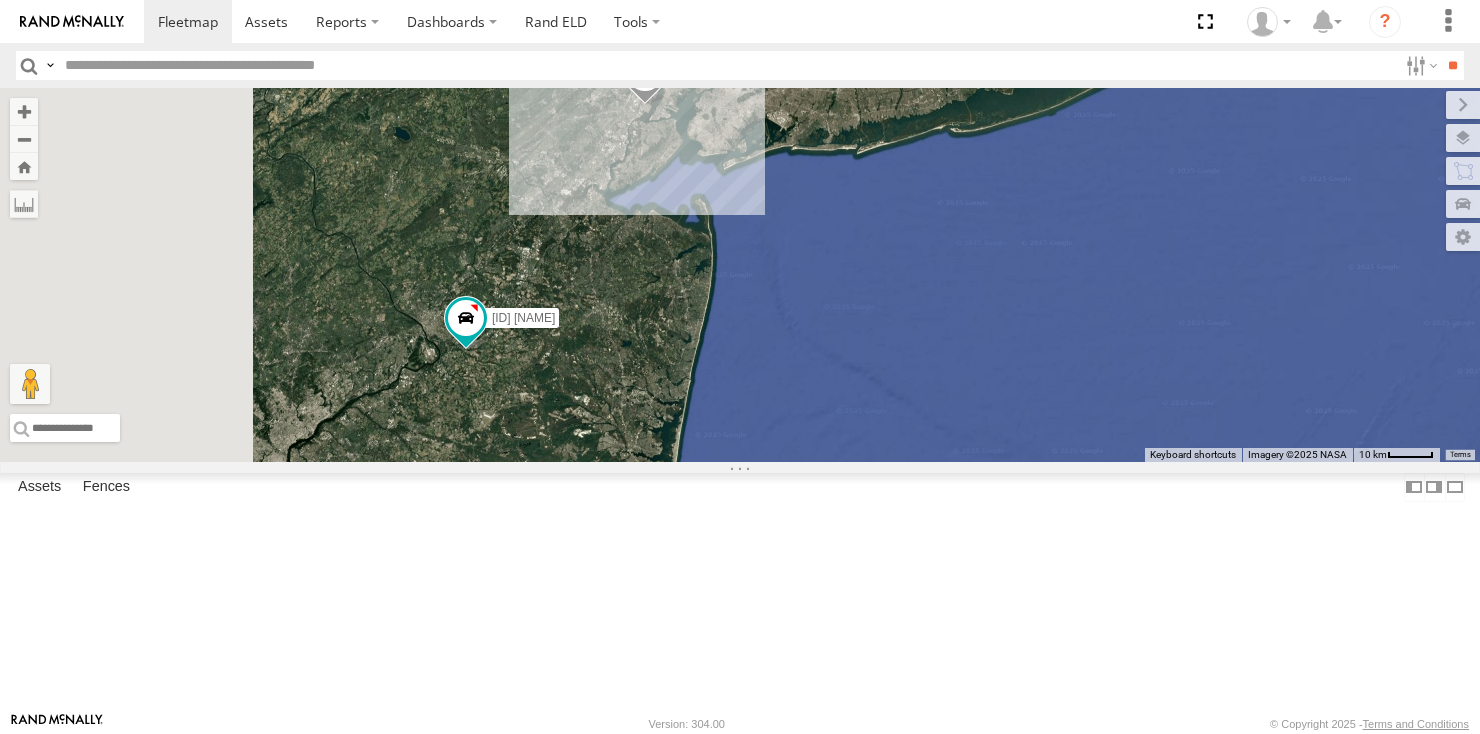 drag, startPoint x: 749, startPoint y: 594, endPoint x: 828, endPoint y: 466, distance: 150.41609 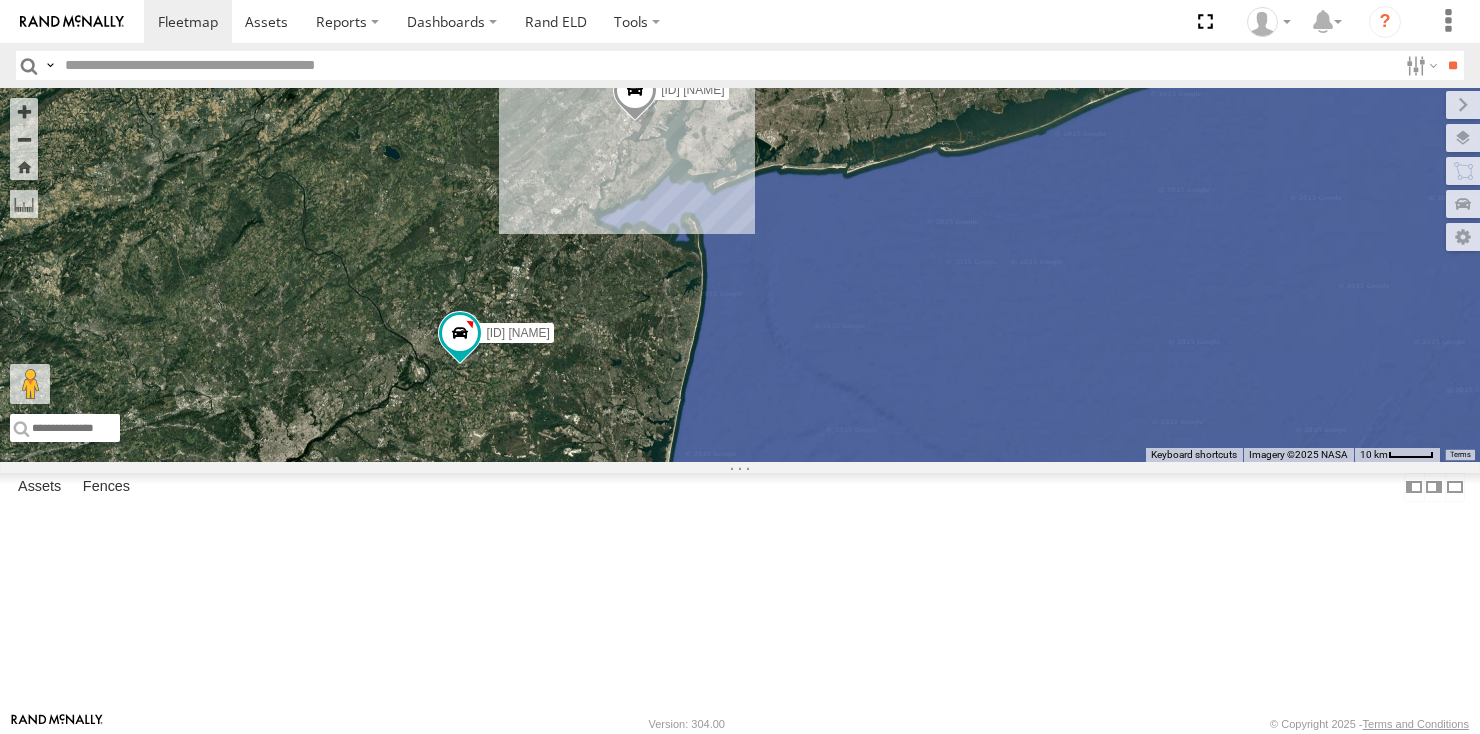 drag, startPoint x: 860, startPoint y: 292, endPoint x: 796, endPoint y: 372, distance: 102.44999 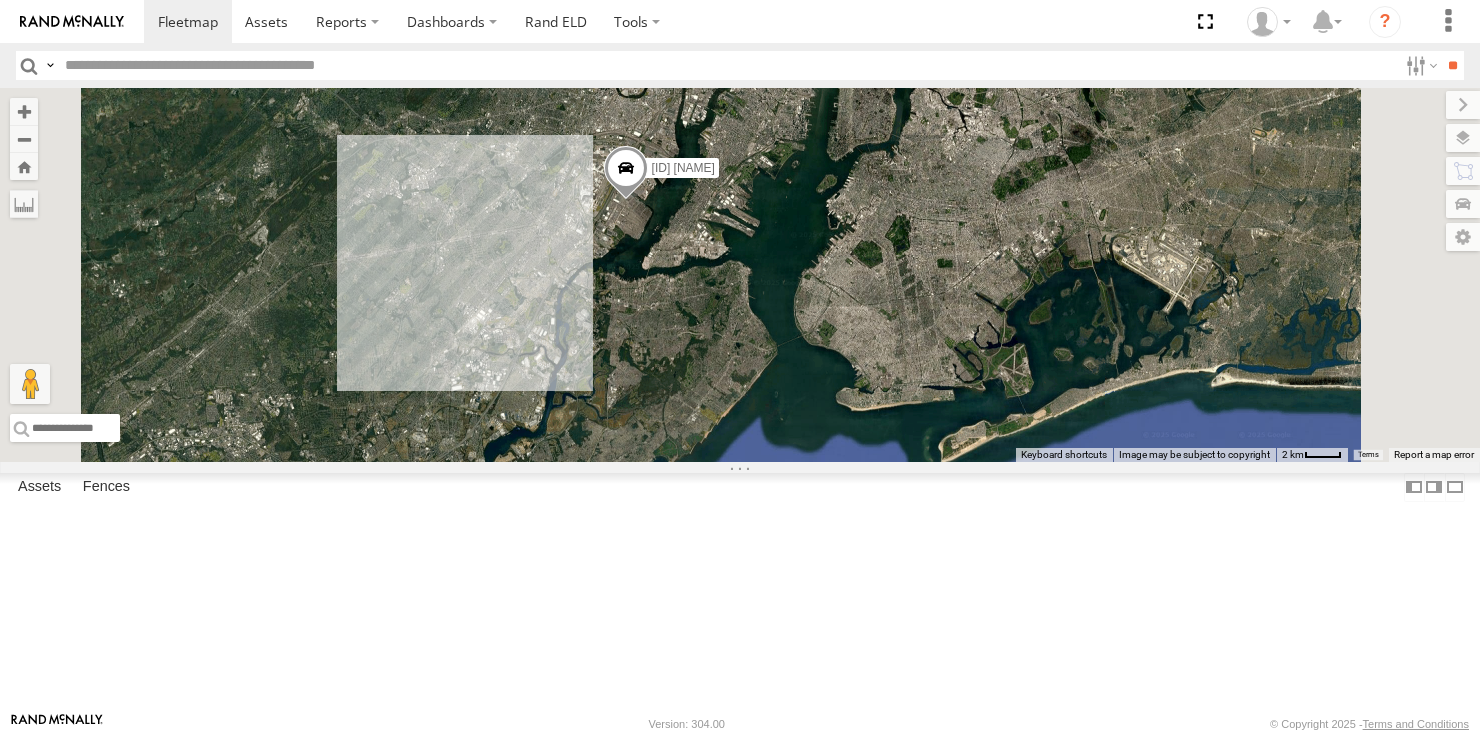drag, startPoint x: 910, startPoint y: 287, endPoint x: 864, endPoint y: 566, distance: 282.7667 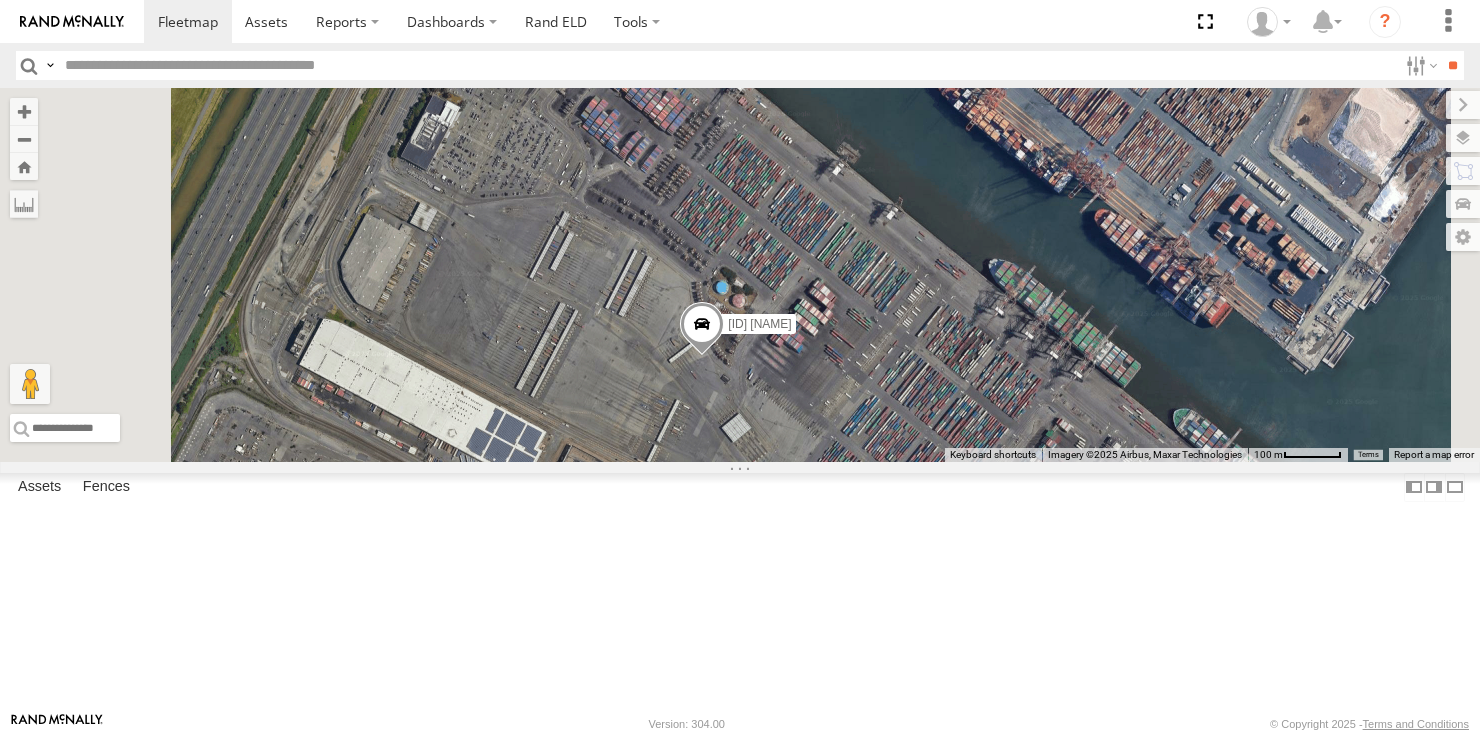 drag, startPoint x: 972, startPoint y: 495, endPoint x: 956, endPoint y: 503, distance: 17.888544 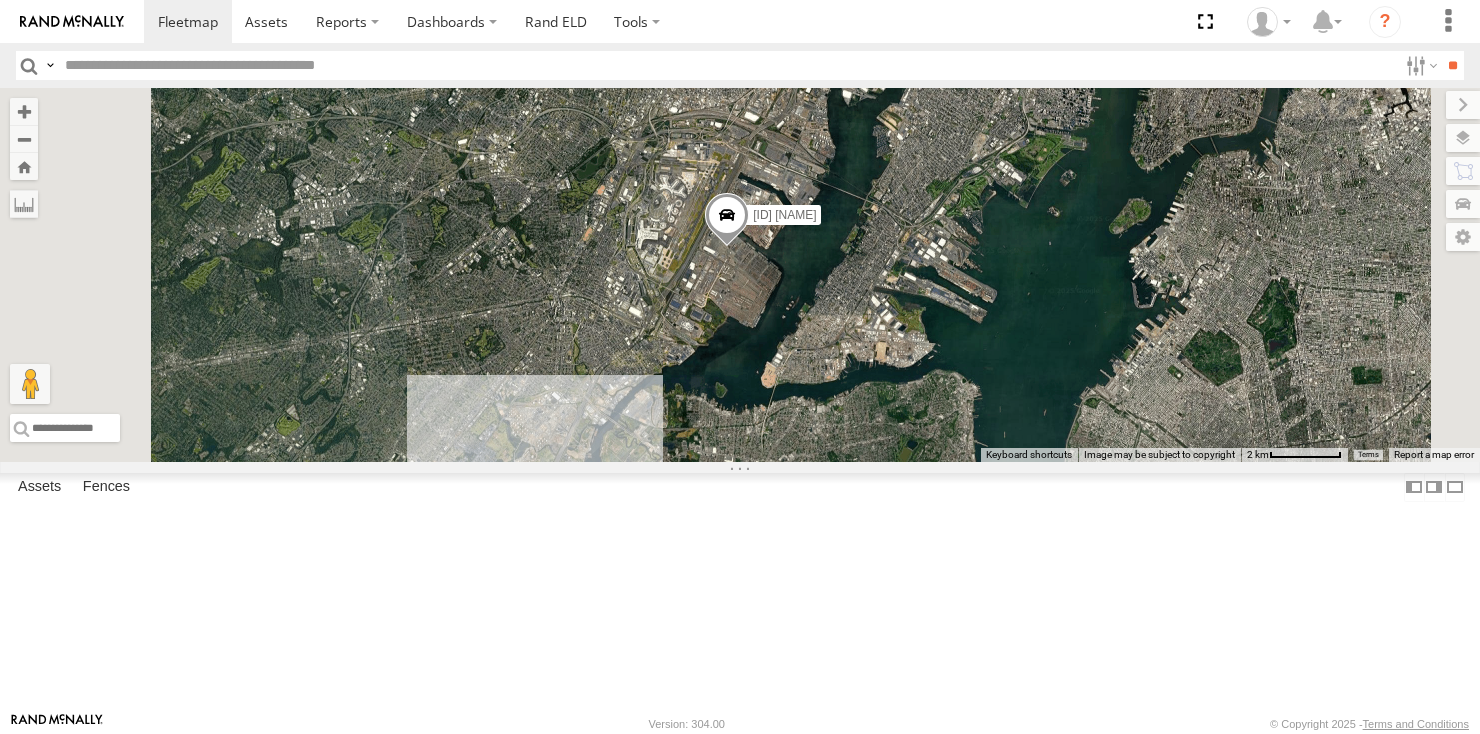 drag, startPoint x: 858, startPoint y: 427, endPoint x: 859, endPoint y: 404, distance: 23.021729 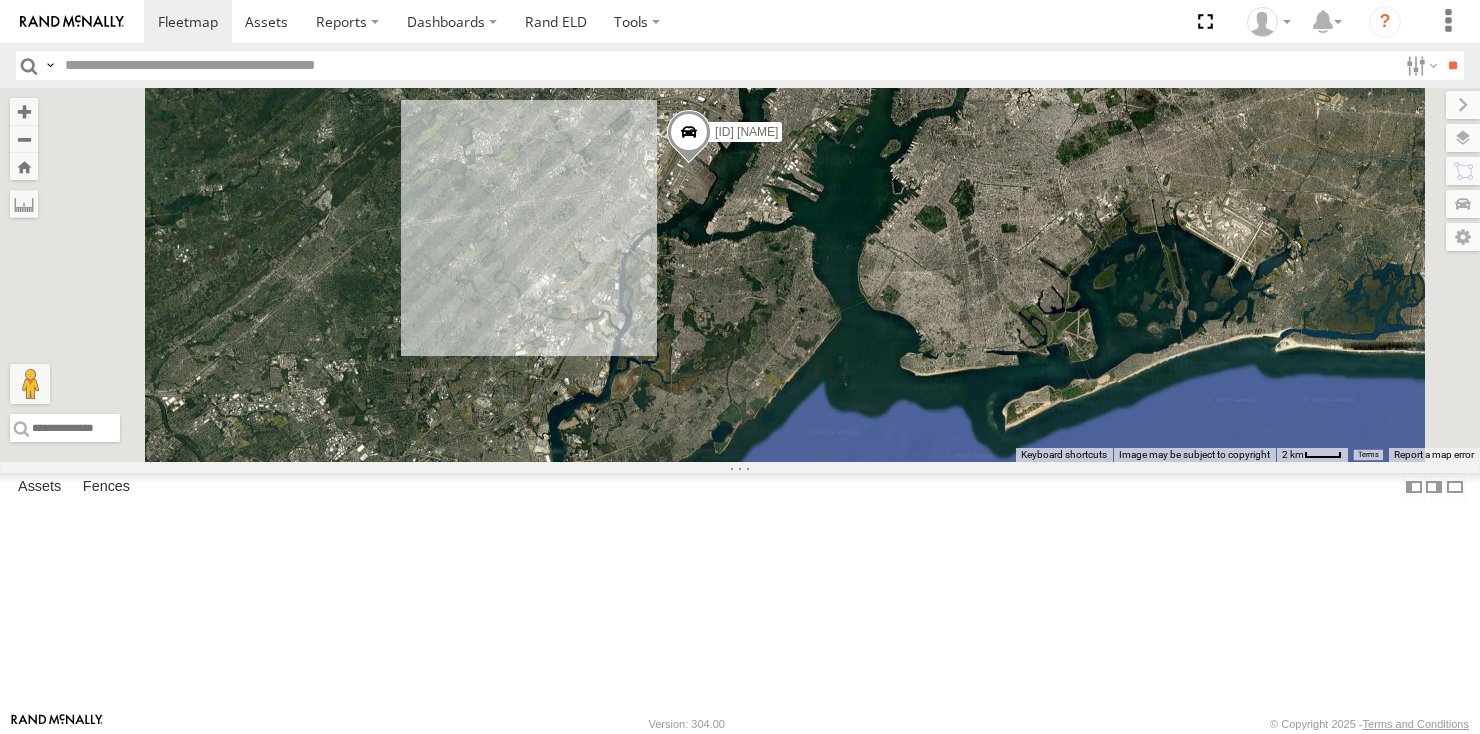 drag, startPoint x: 812, startPoint y: 475, endPoint x: 832, endPoint y: 391, distance: 86.34813 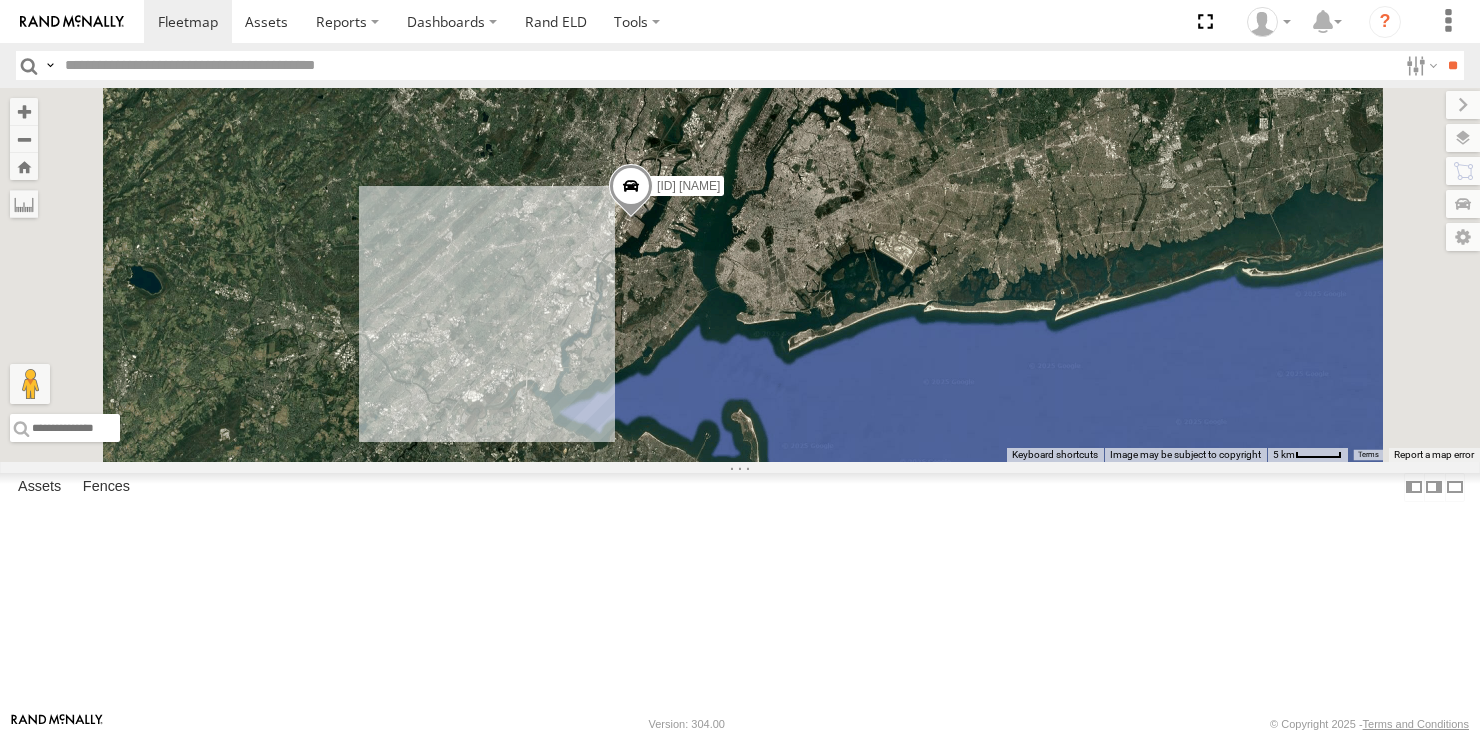 click on "468333 Lee 245047 Shawn" at bounding box center [740, 275] 